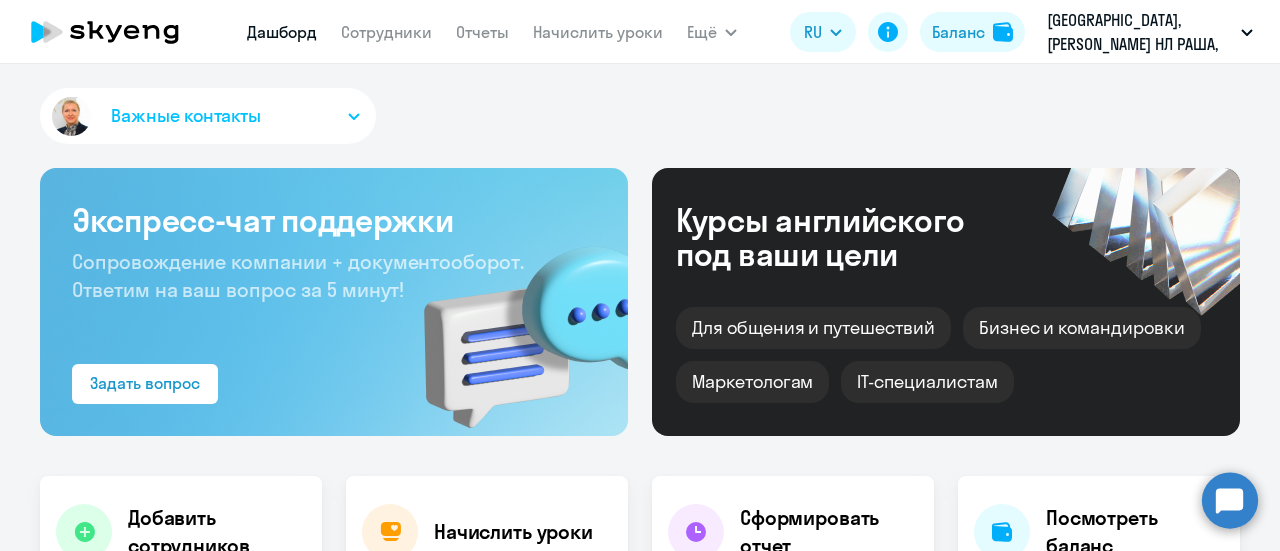 scroll, scrollTop: 0, scrollLeft: 0, axis: both 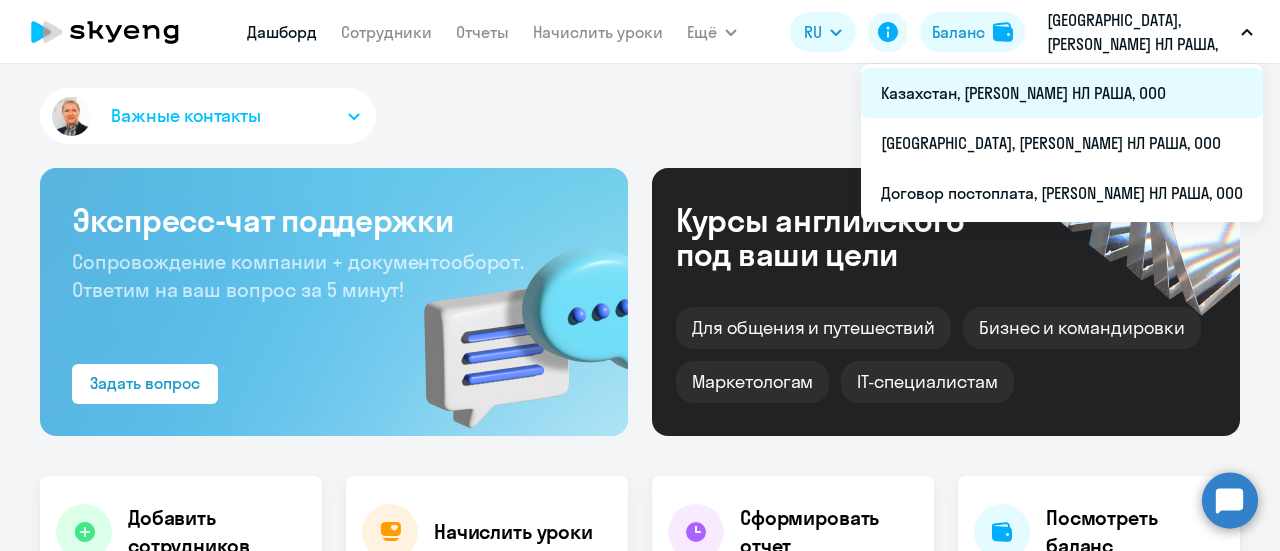 select on "30" 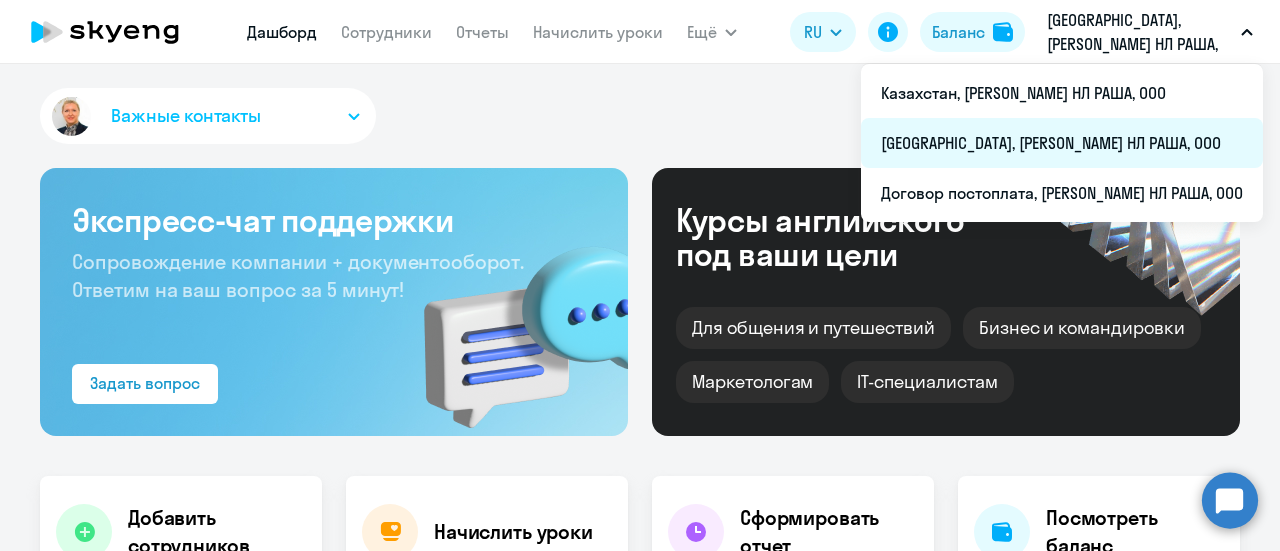 click on "[GEOGRAPHIC_DATA], [PERSON_NAME] НЛ РАША, ООО" at bounding box center (1062, 143) 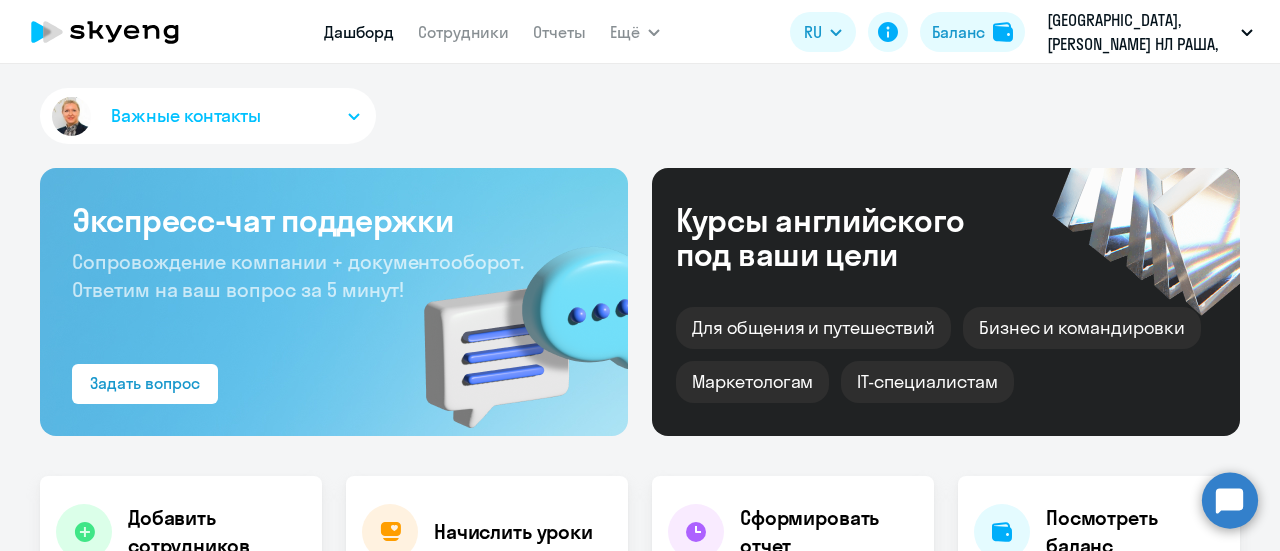 select on "30" 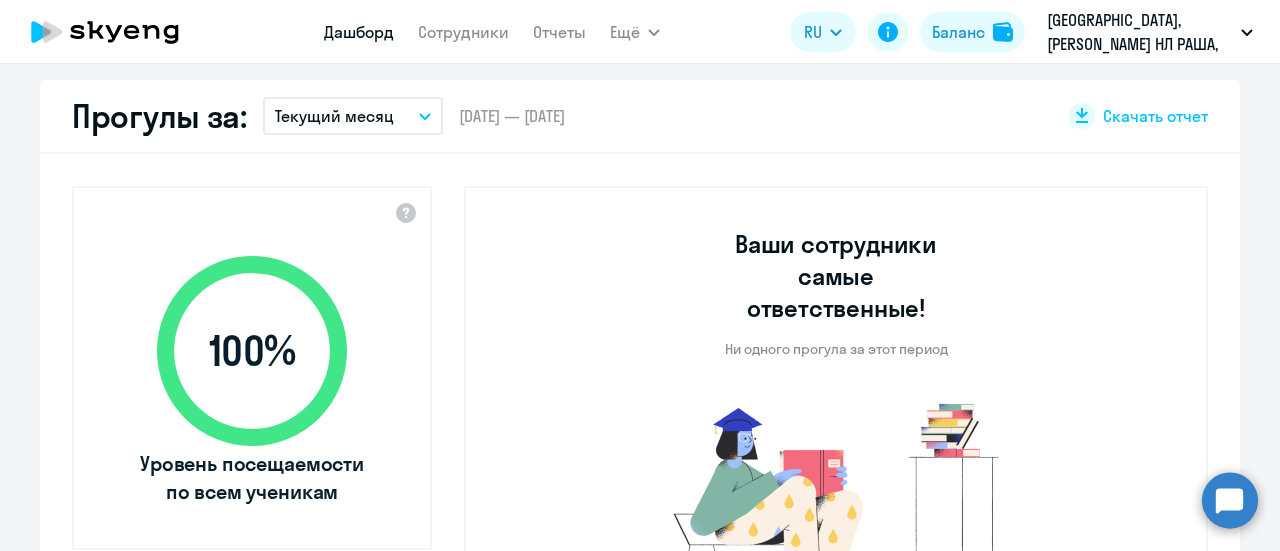 scroll, scrollTop: 600, scrollLeft: 0, axis: vertical 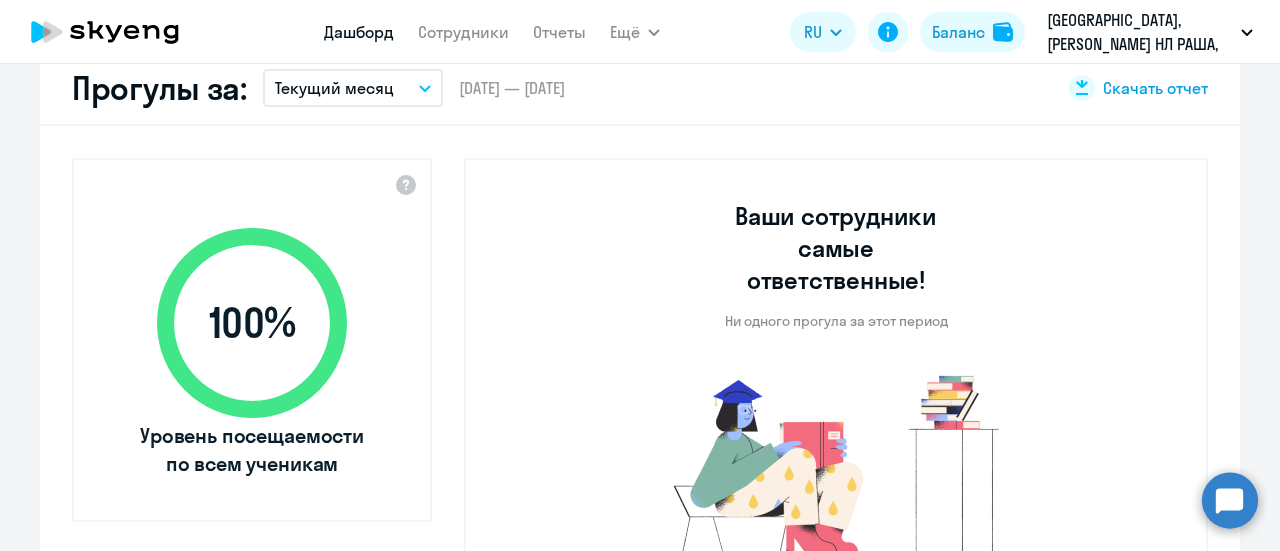 click on "Скачать отчет" 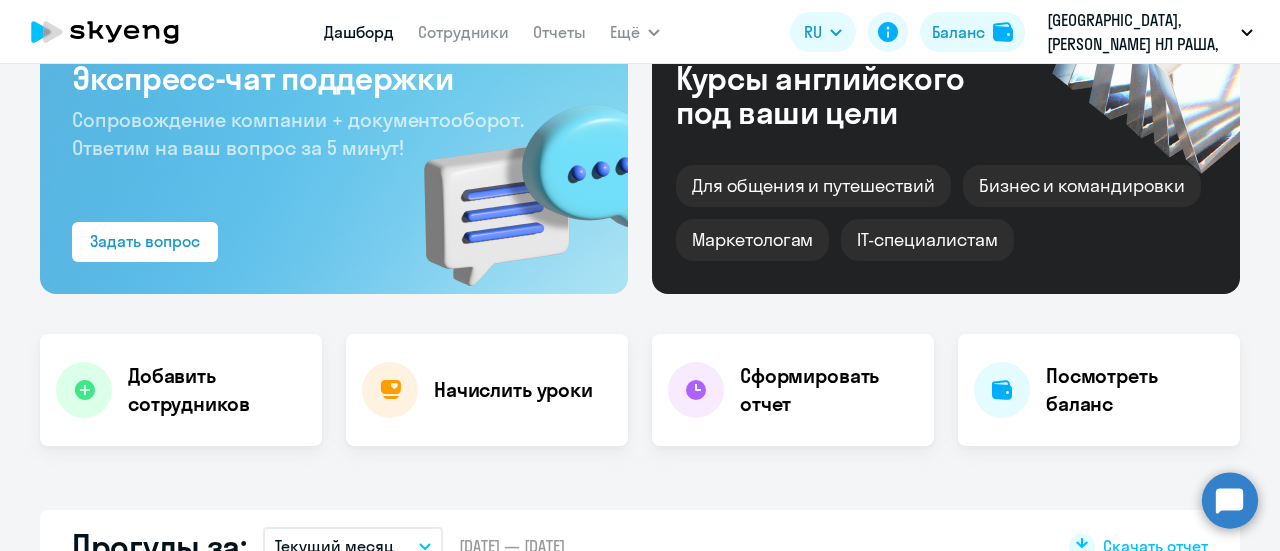 scroll, scrollTop: 0, scrollLeft: 0, axis: both 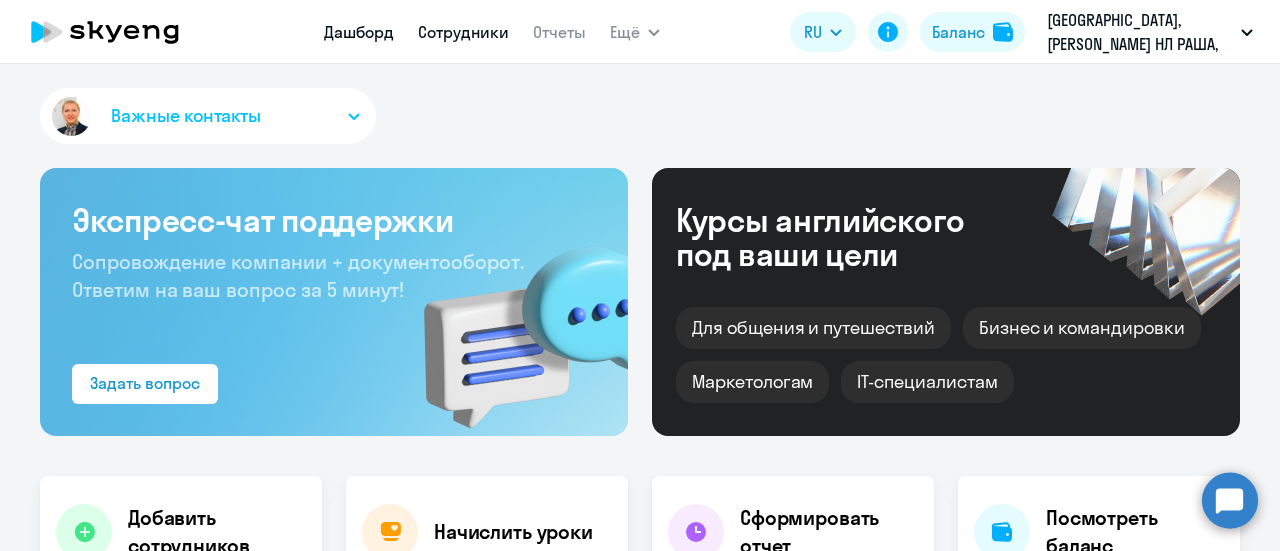 click on "Сотрудники" at bounding box center (463, 32) 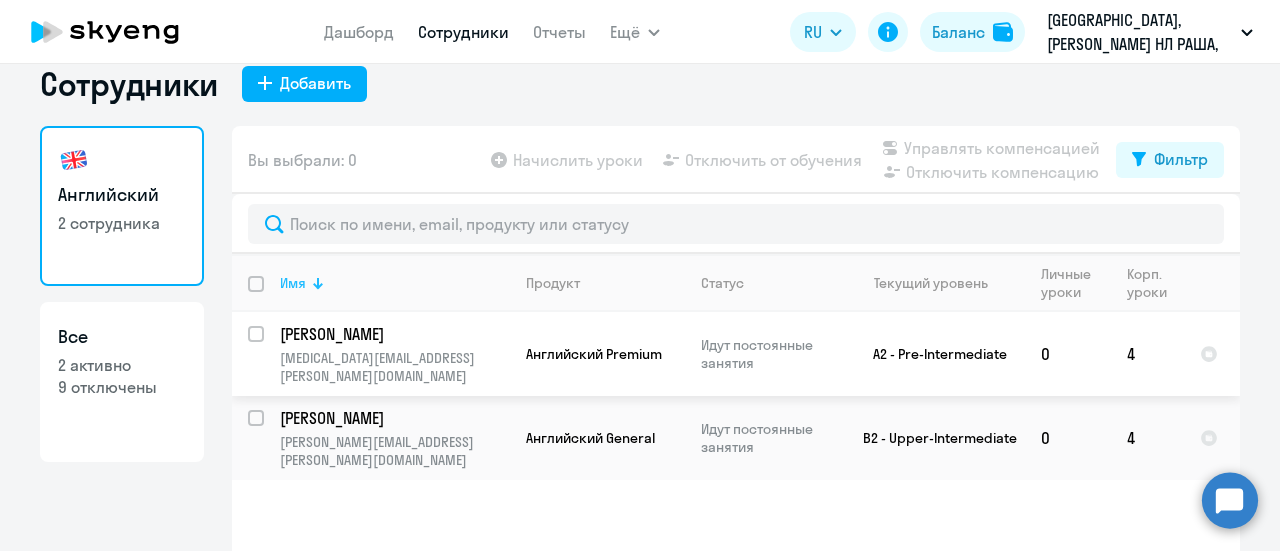 scroll, scrollTop: 0, scrollLeft: 0, axis: both 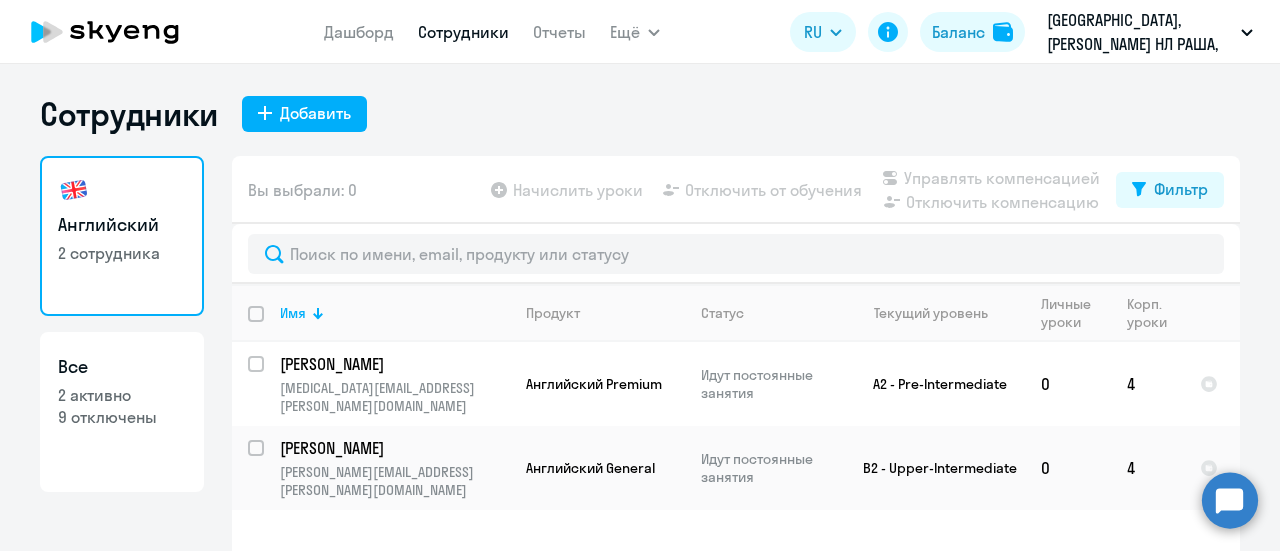 click on "9 отключены" 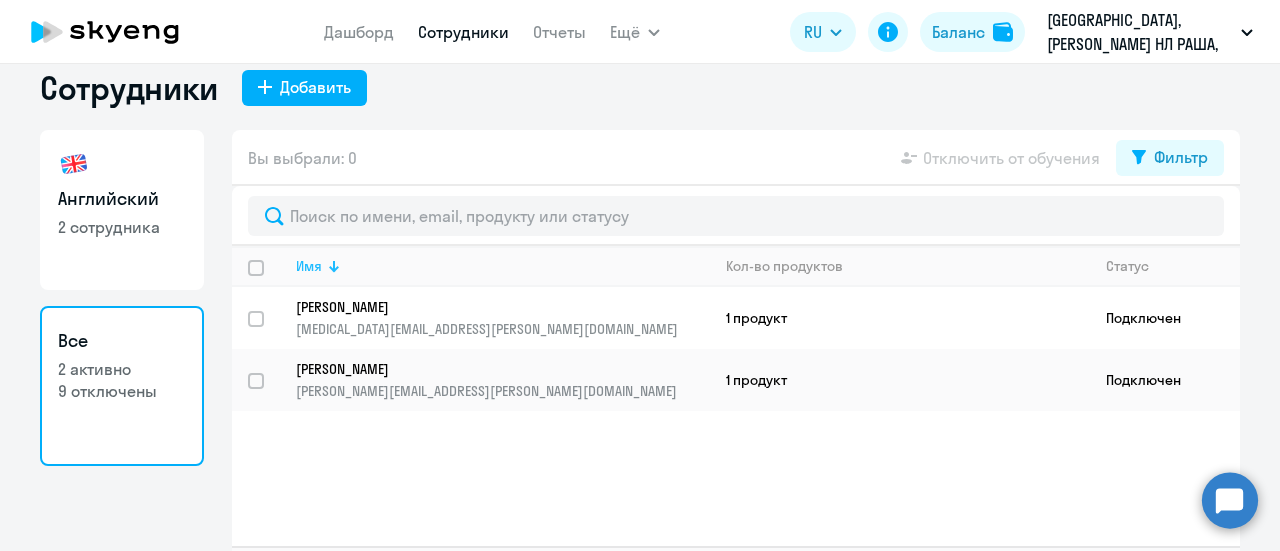 scroll, scrollTop: 0, scrollLeft: 0, axis: both 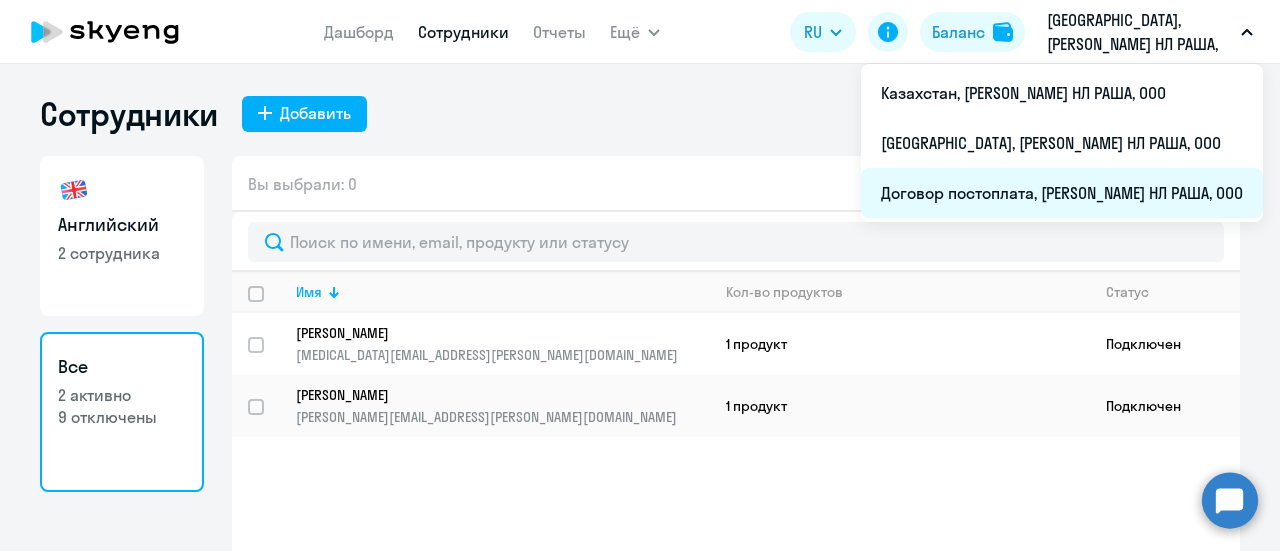 click on "Договор постоплата, [PERSON_NAME] НЛ РАША, ООО" at bounding box center [1062, 193] 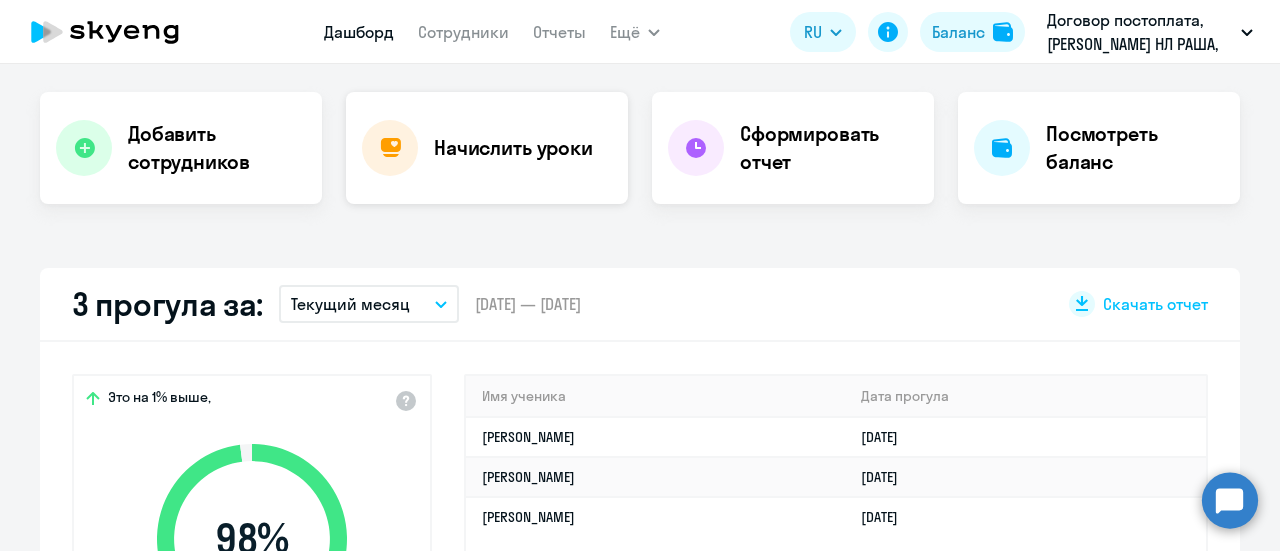 scroll, scrollTop: 500, scrollLeft: 0, axis: vertical 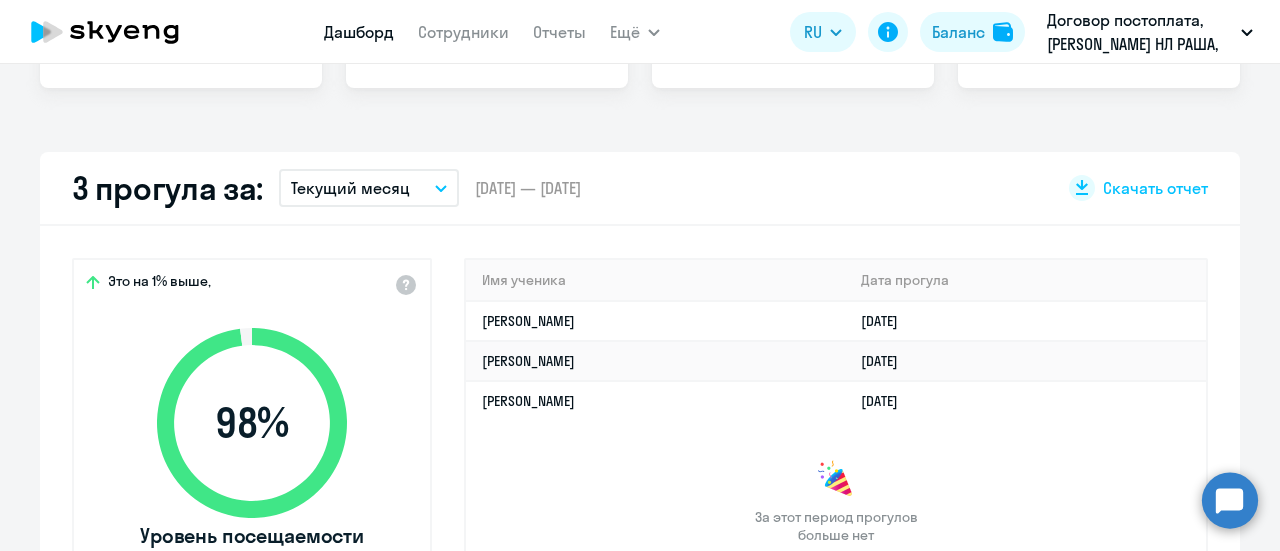 select on "30" 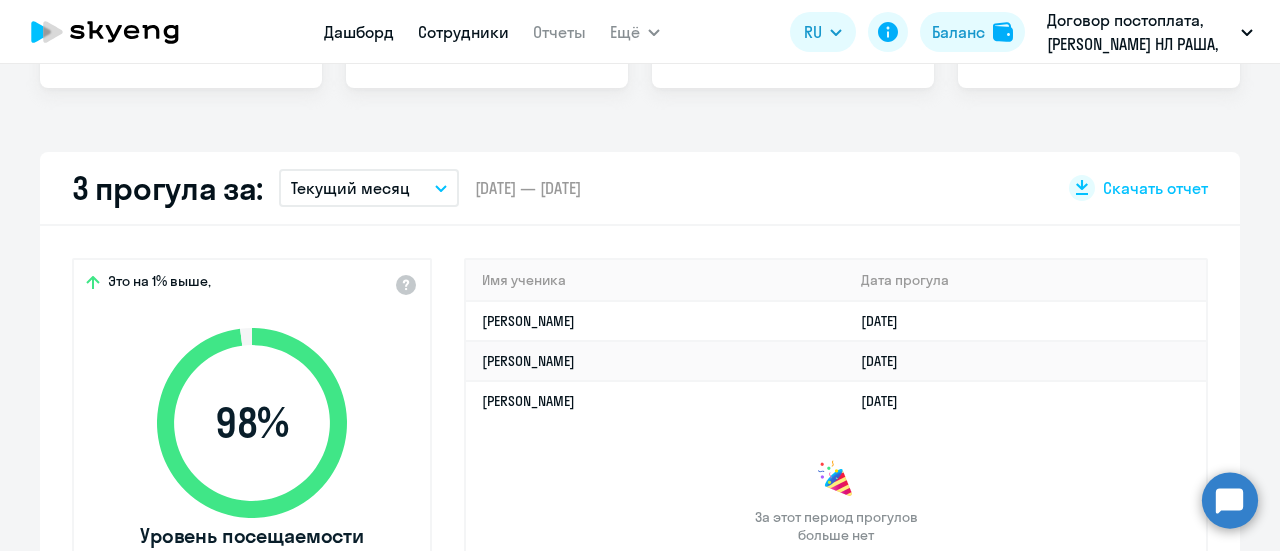 click on "Сотрудники" at bounding box center [463, 32] 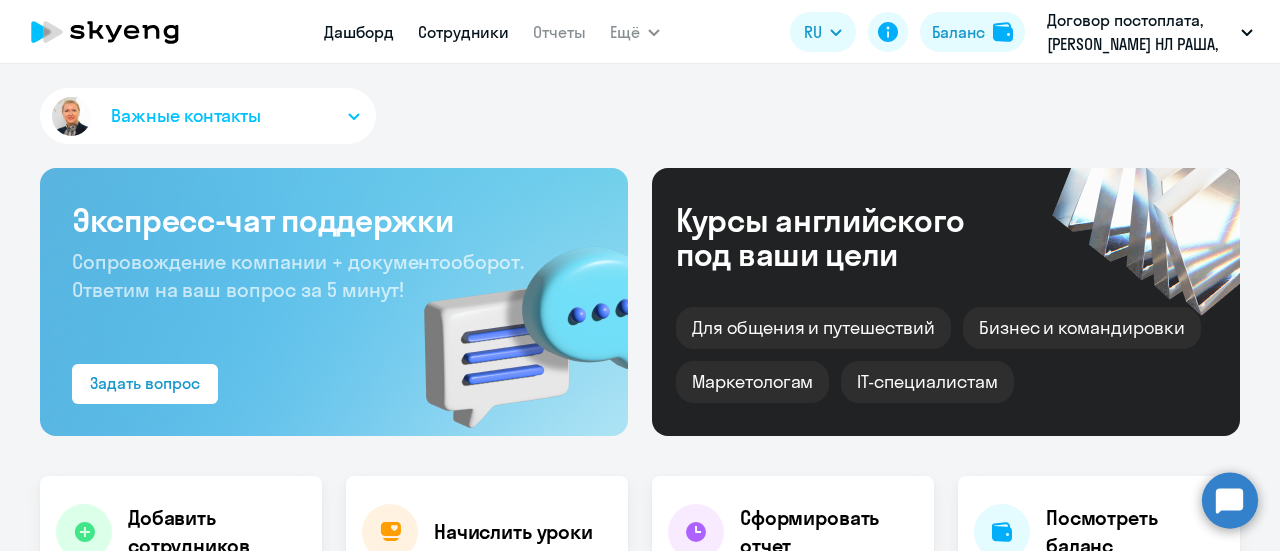 select on "30" 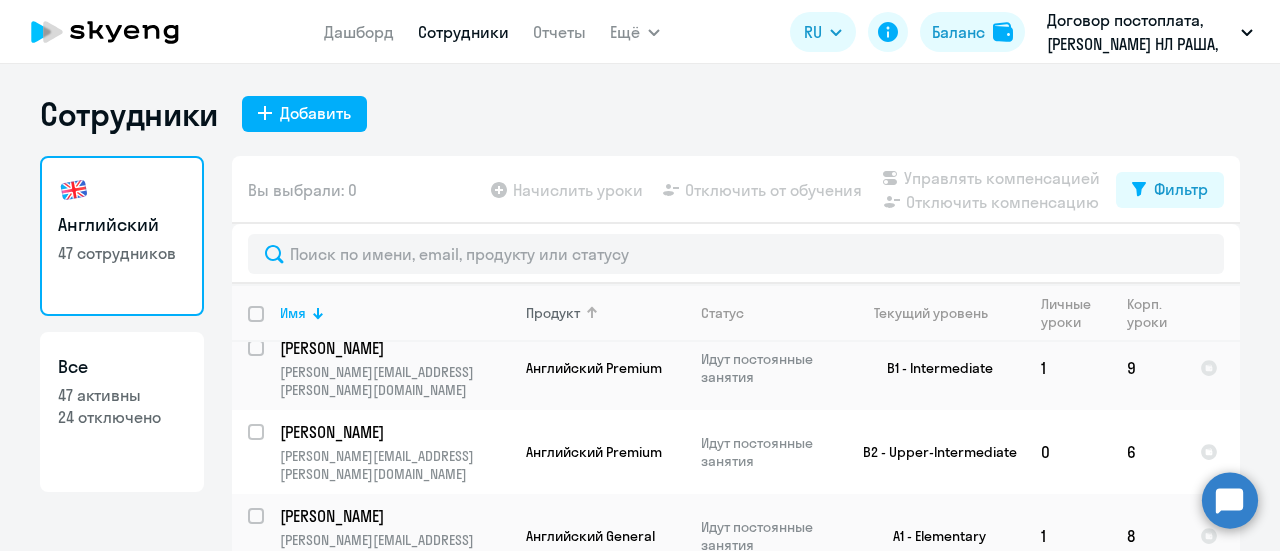 scroll, scrollTop: 0, scrollLeft: 0, axis: both 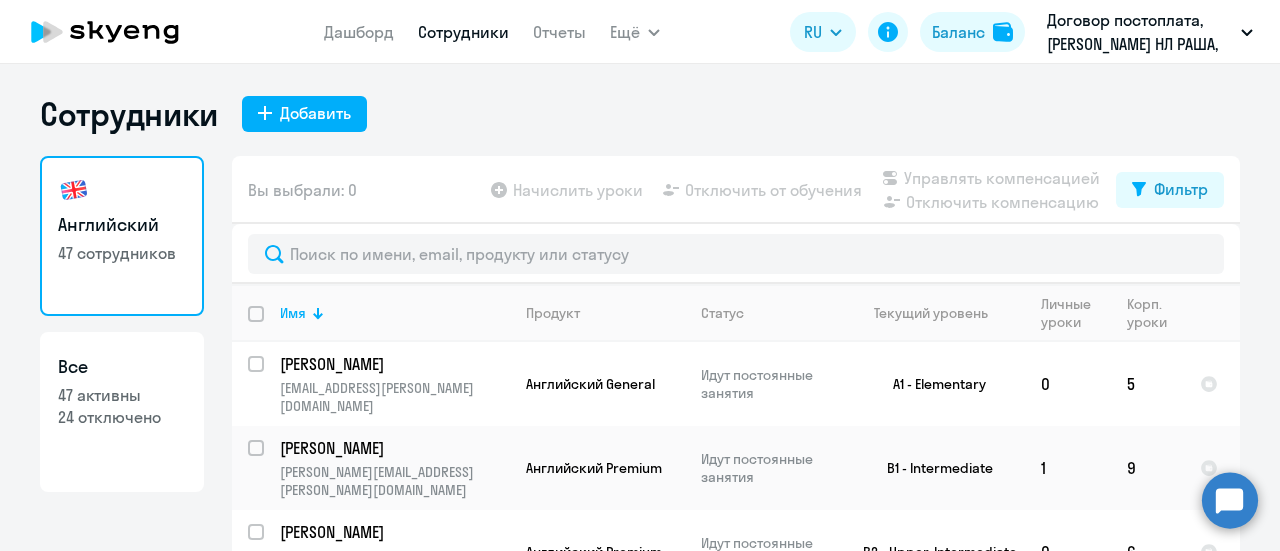 click at bounding box center [268, 326] 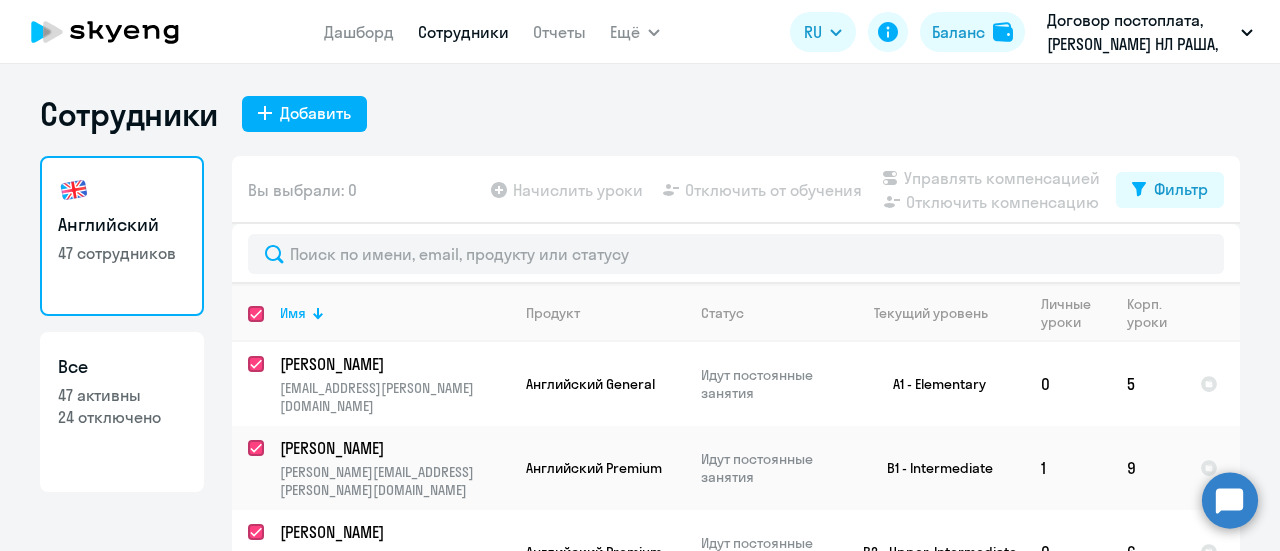 checkbox on "true" 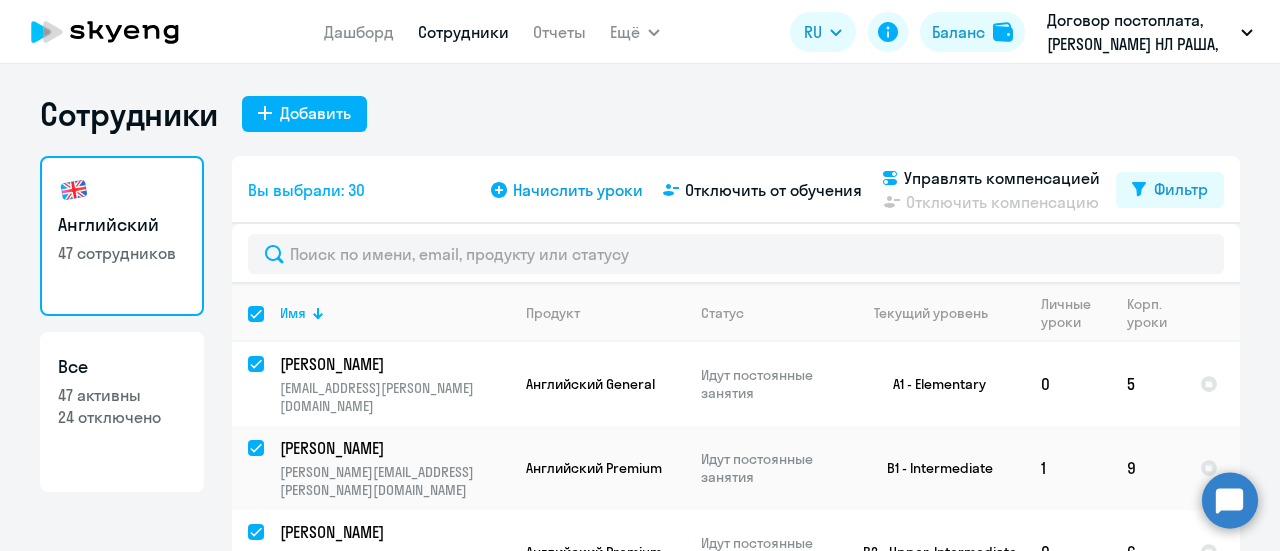 click on "Начислить уроки" 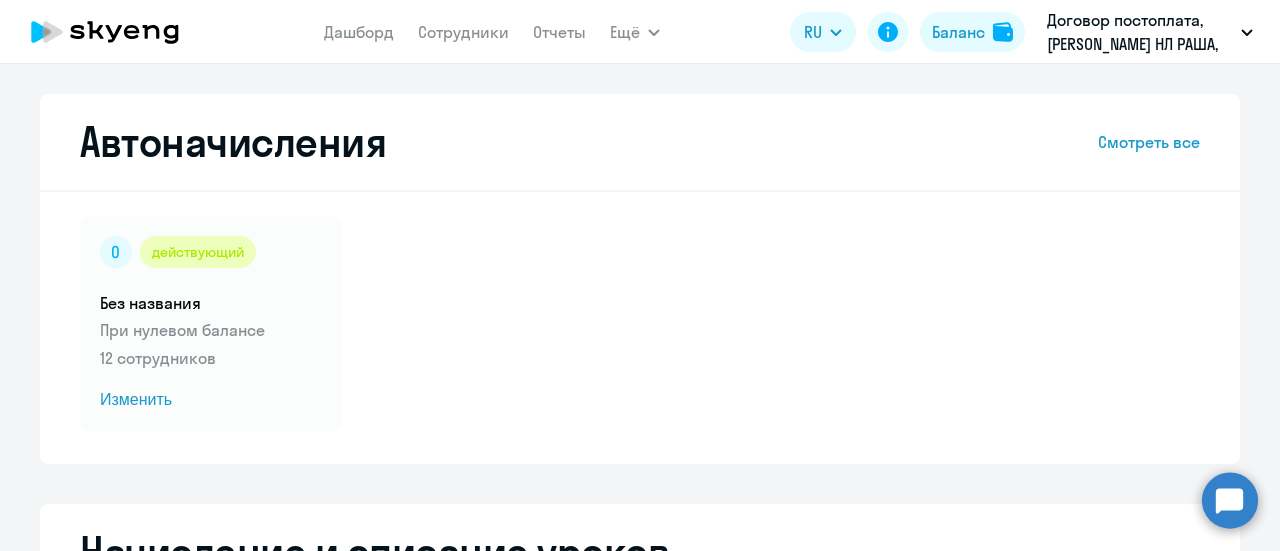 select on "10" 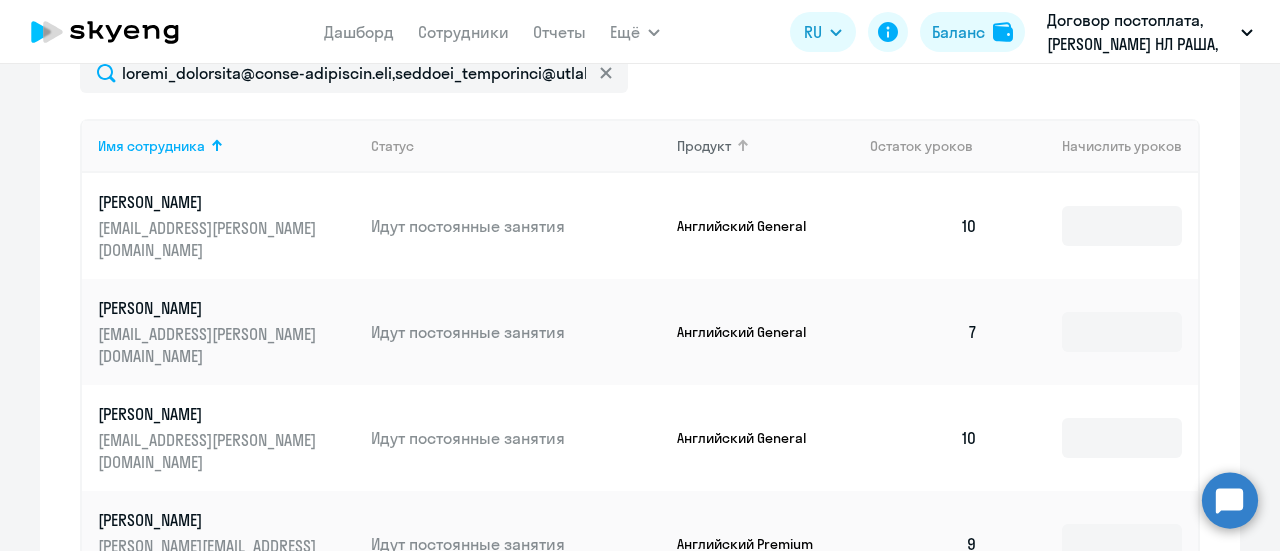 scroll, scrollTop: 800, scrollLeft: 0, axis: vertical 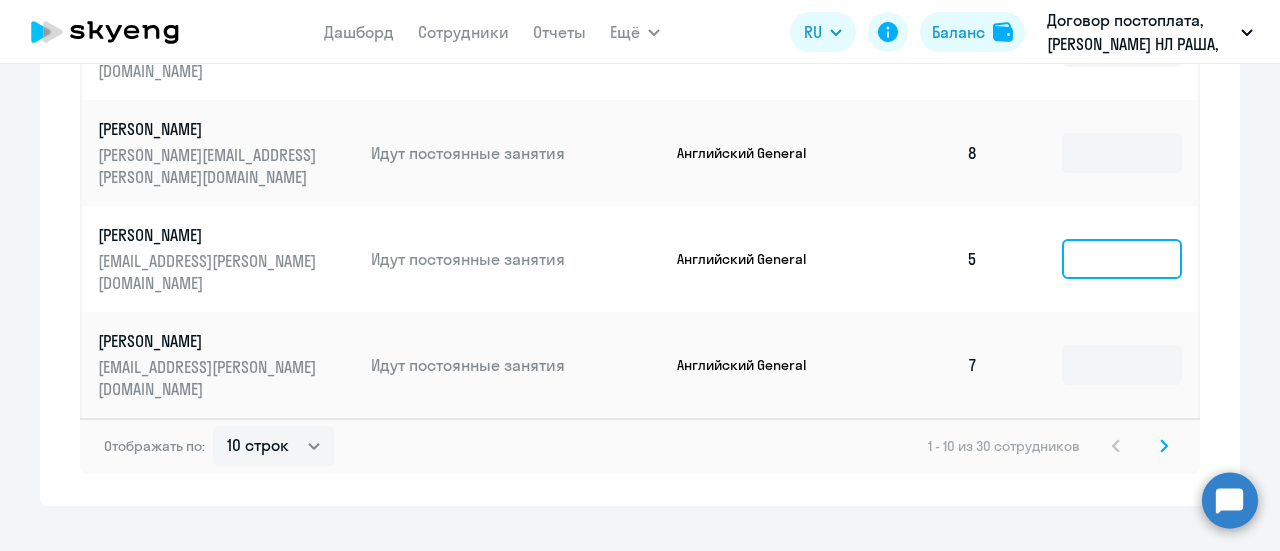 click 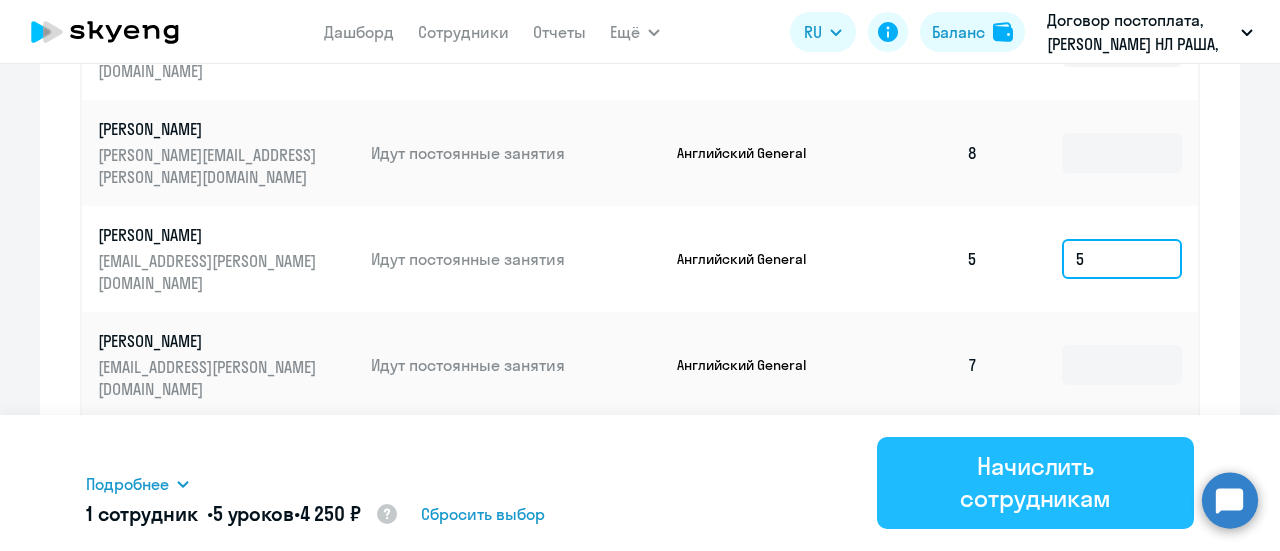 type on "5" 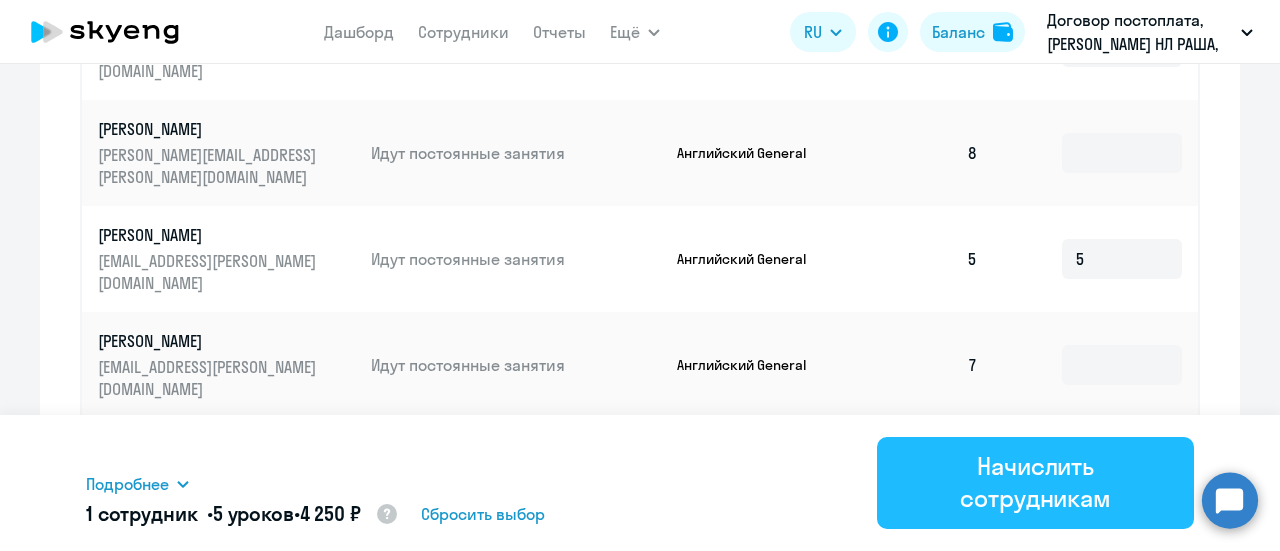 click on "Начислить сотрудникам" at bounding box center [1035, 482] 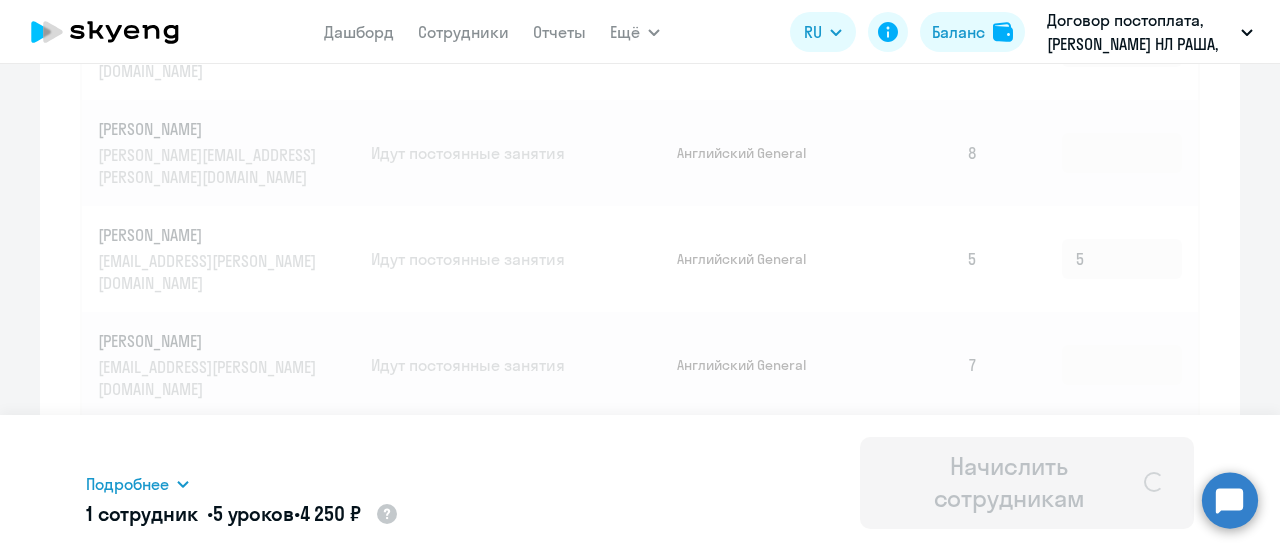 type 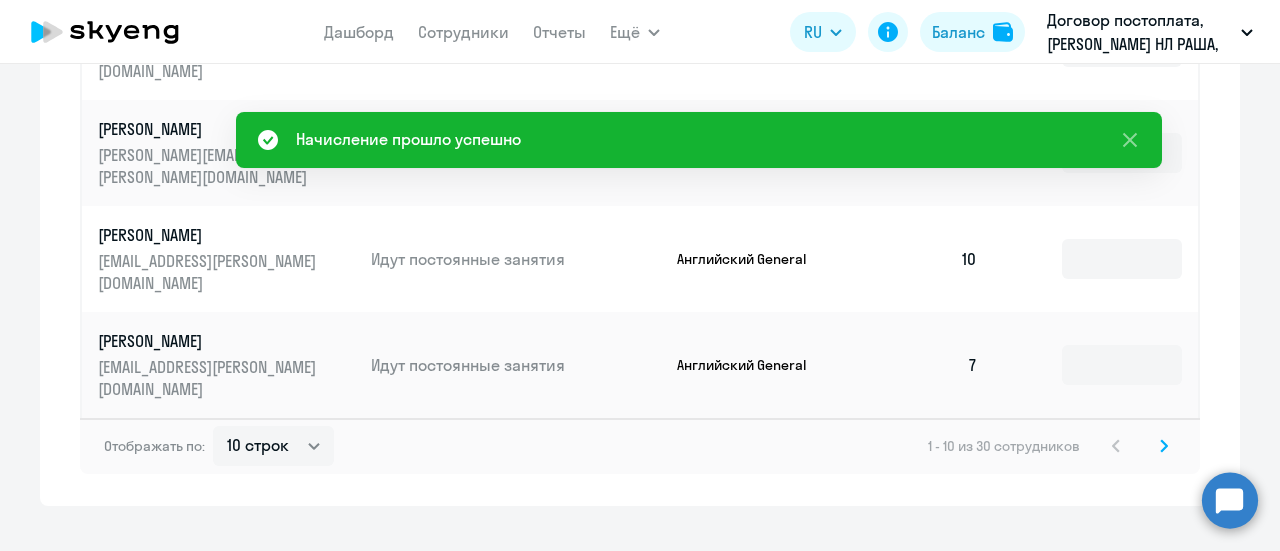 click 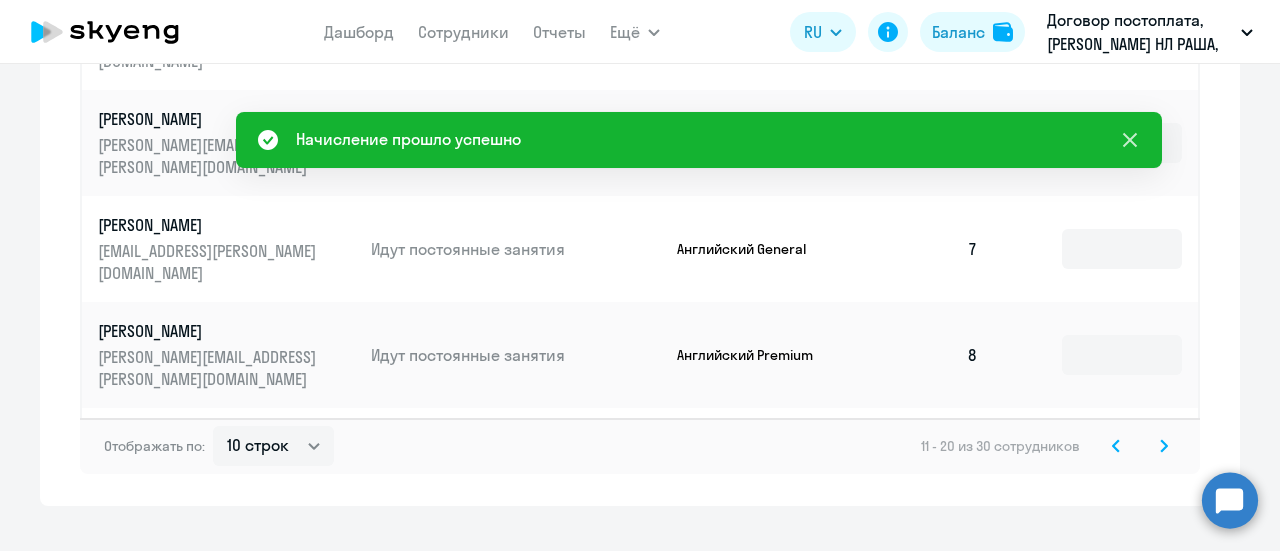 click 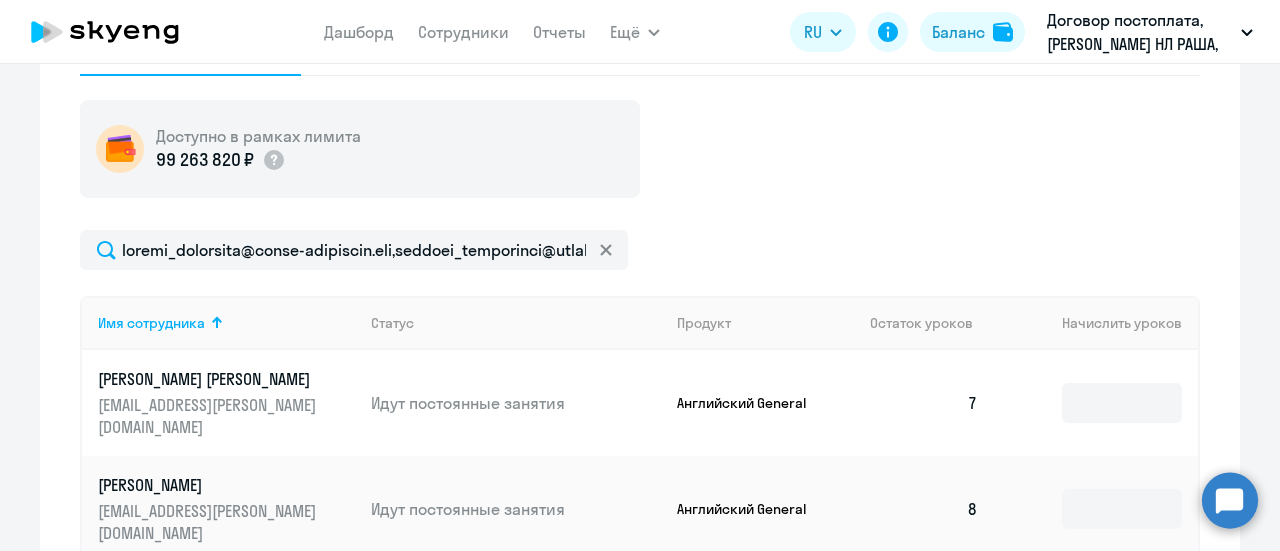 scroll, scrollTop: 700, scrollLeft: 0, axis: vertical 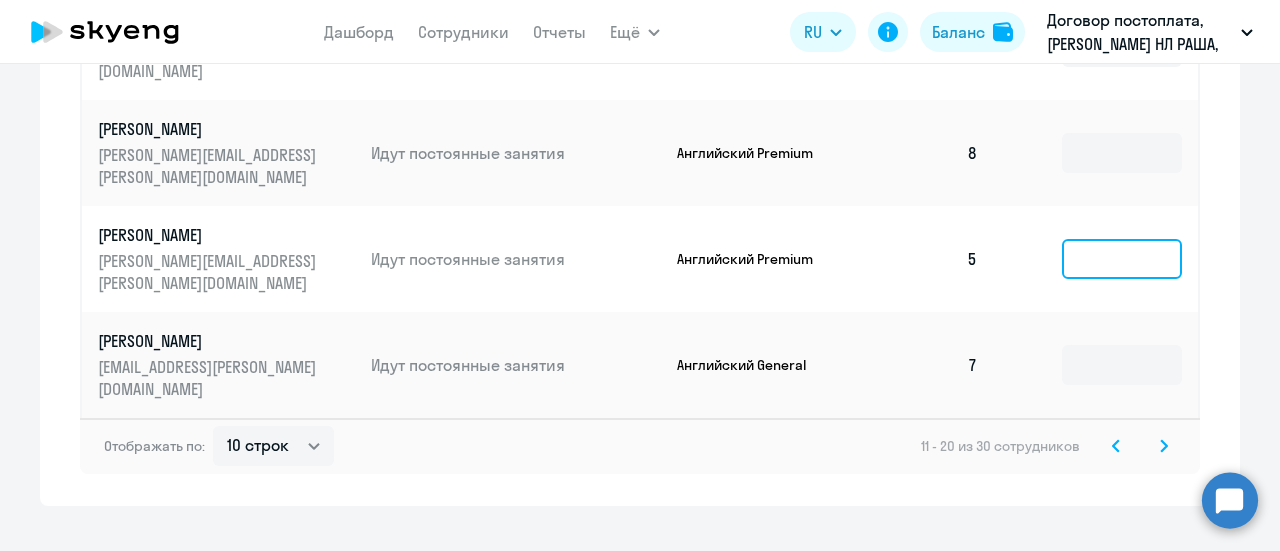 click 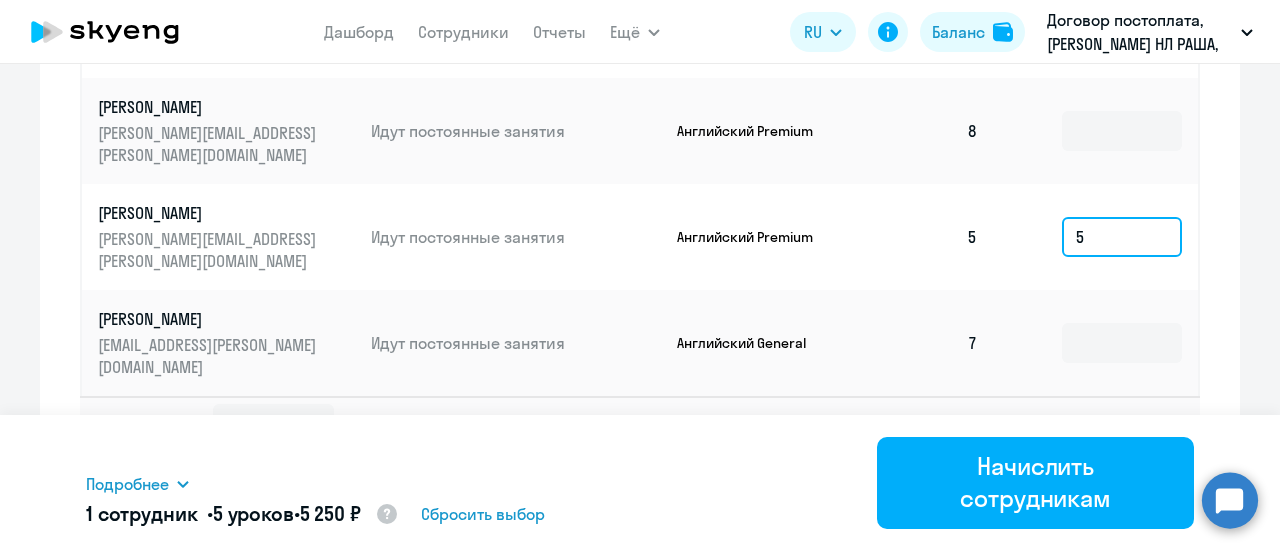 scroll, scrollTop: 1434, scrollLeft: 0, axis: vertical 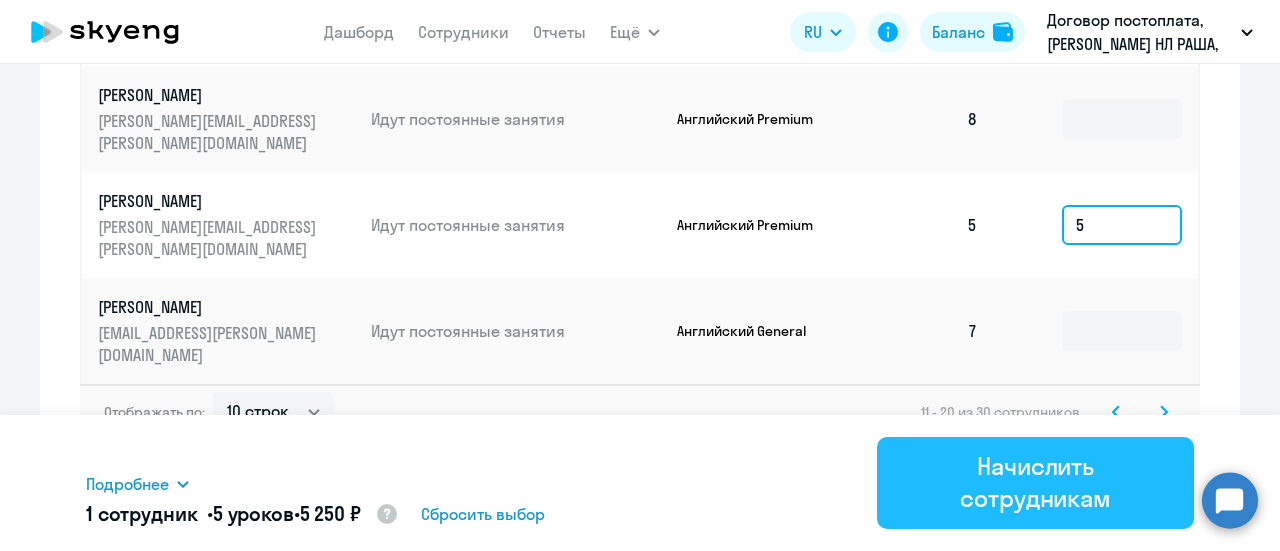 type on "5" 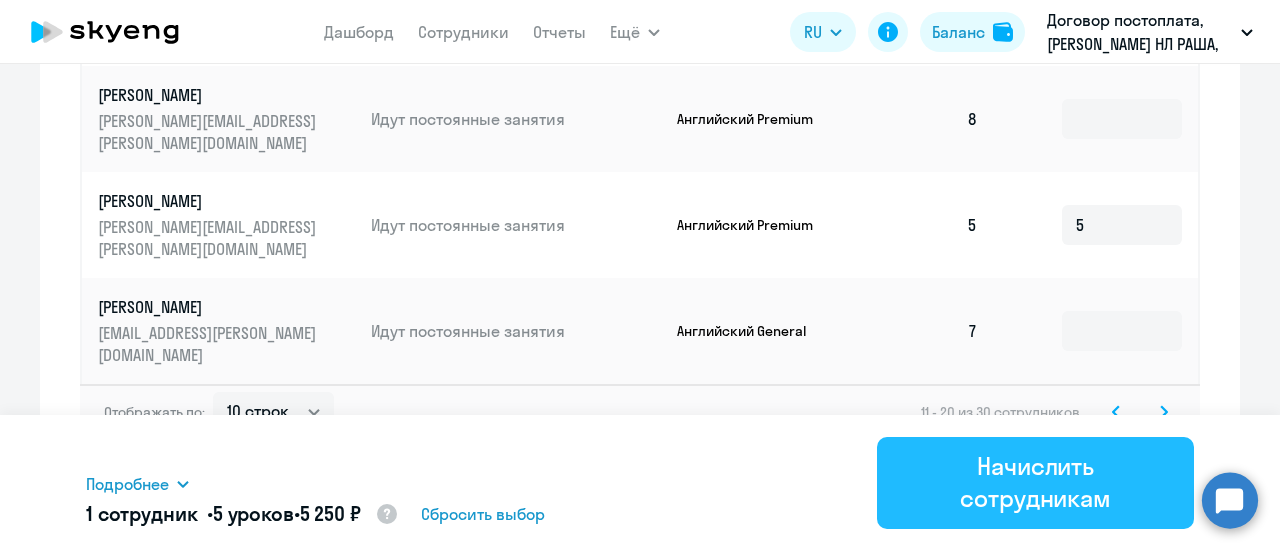click on "Начислить сотрудникам" at bounding box center (1035, 482) 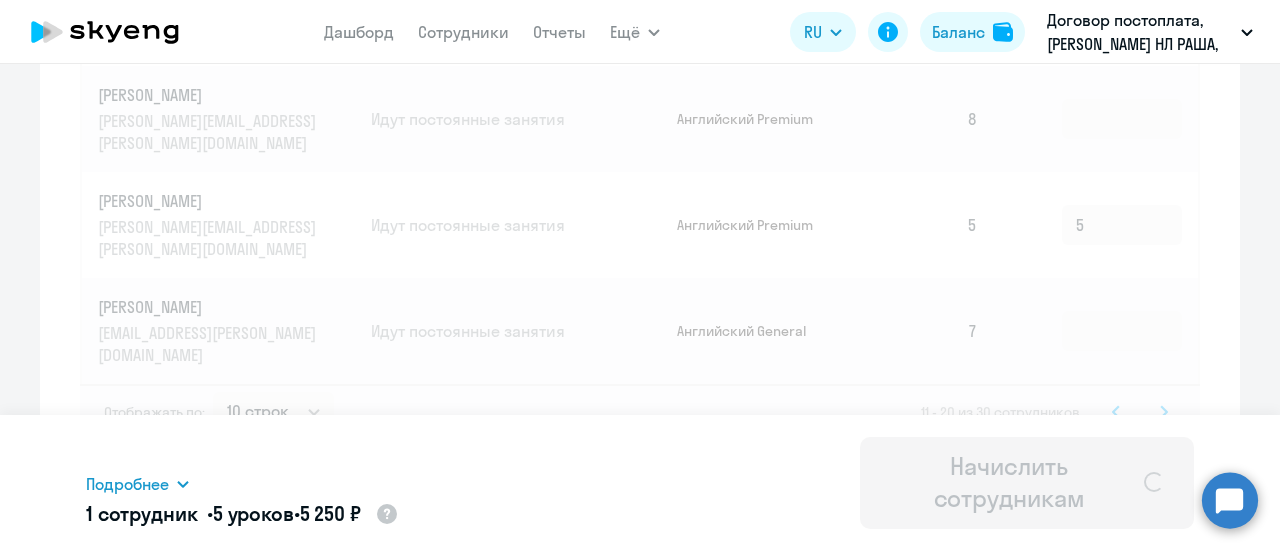 type 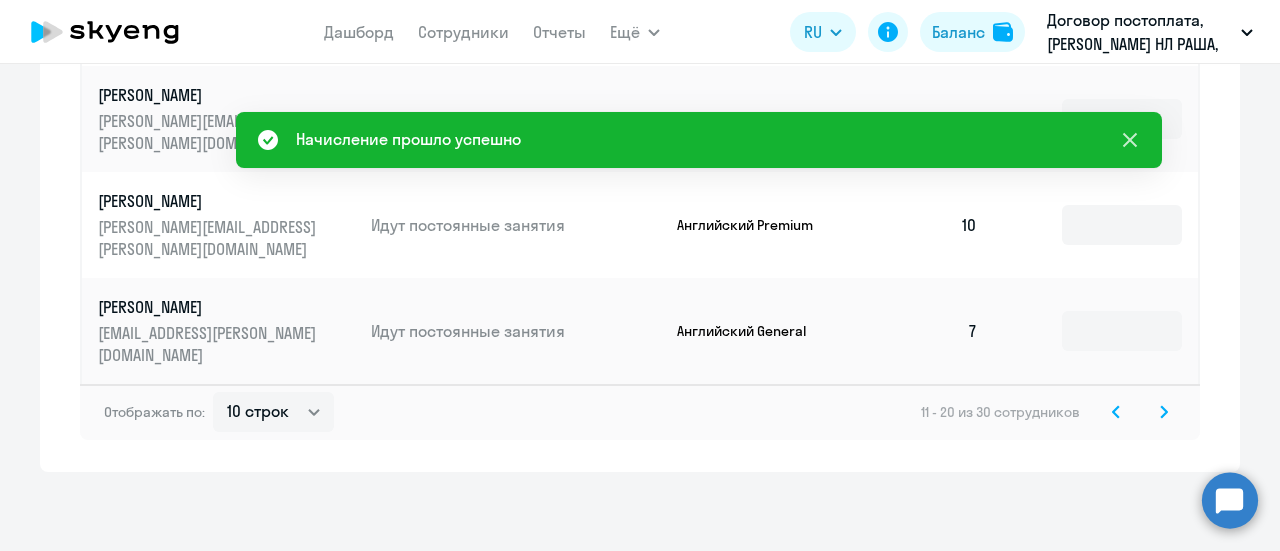 click 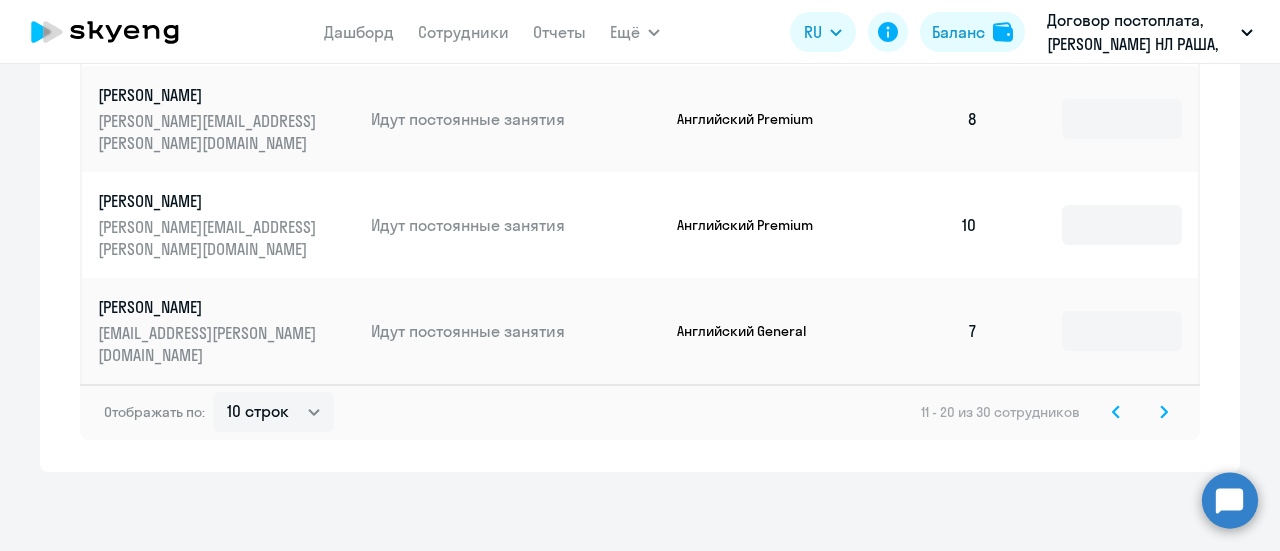 click 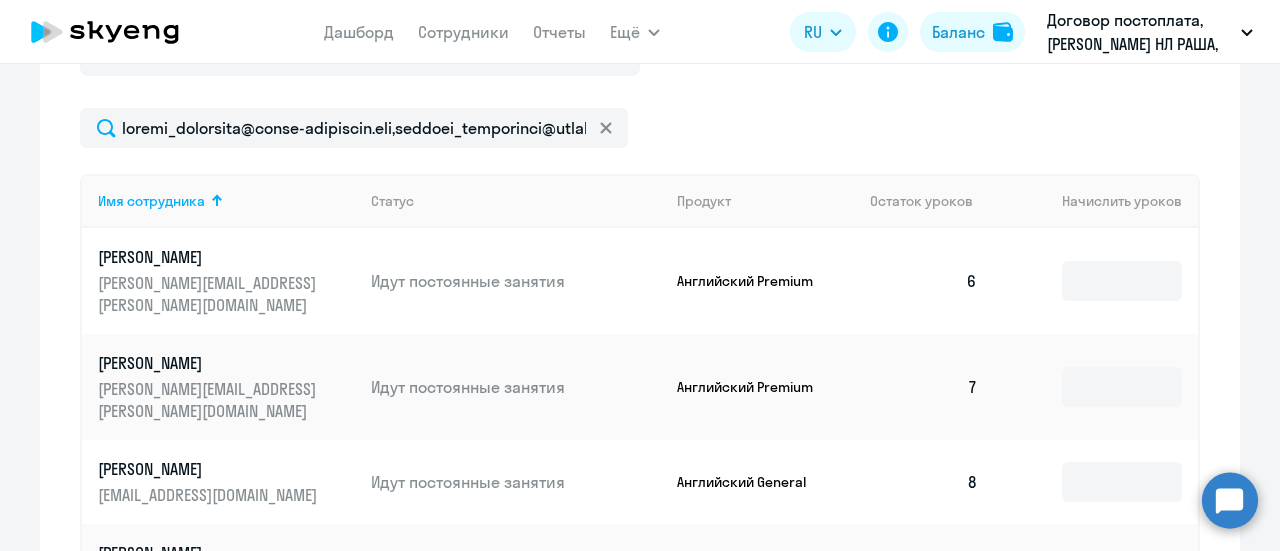 scroll, scrollTop: 734, scrollLeft: 0, axis: vertical 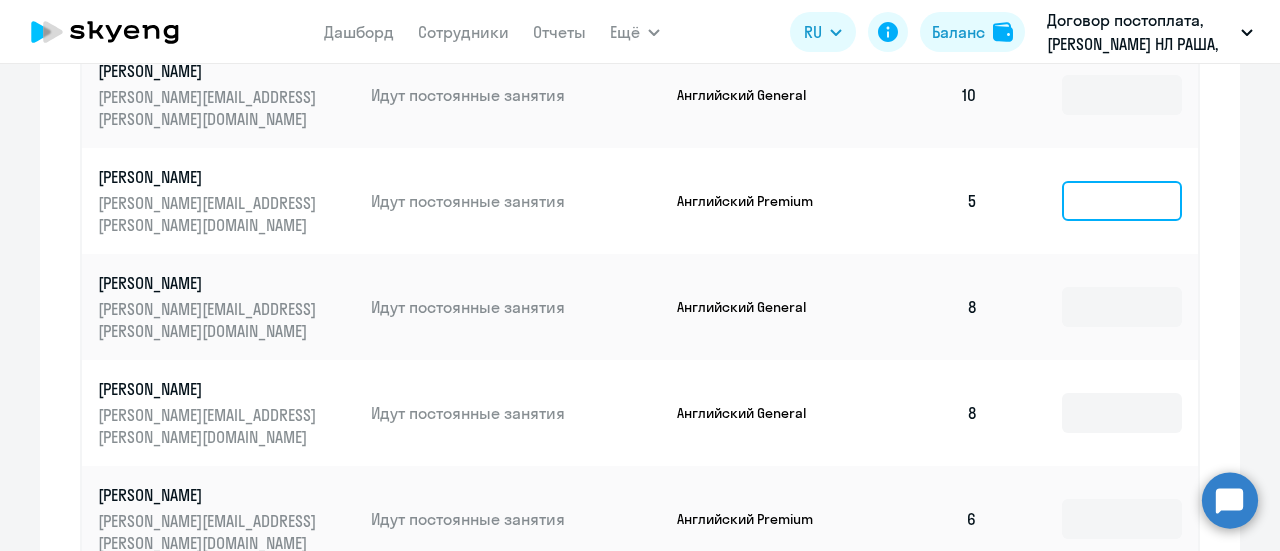 click 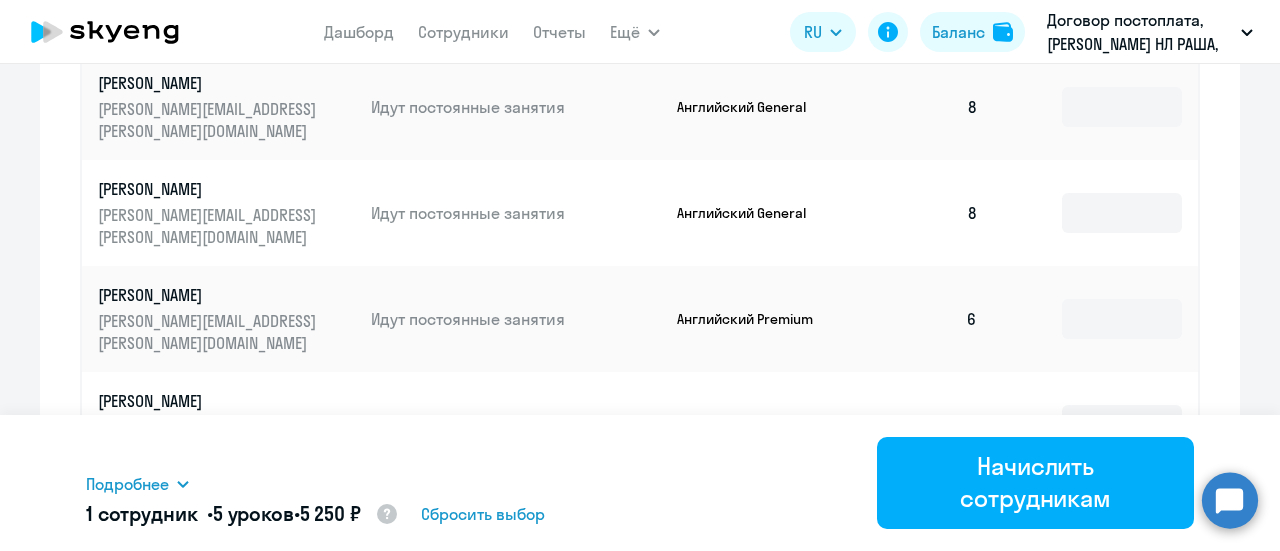 scroll, scrollTop: 1434, scrollLeft: 0, axis: vertical 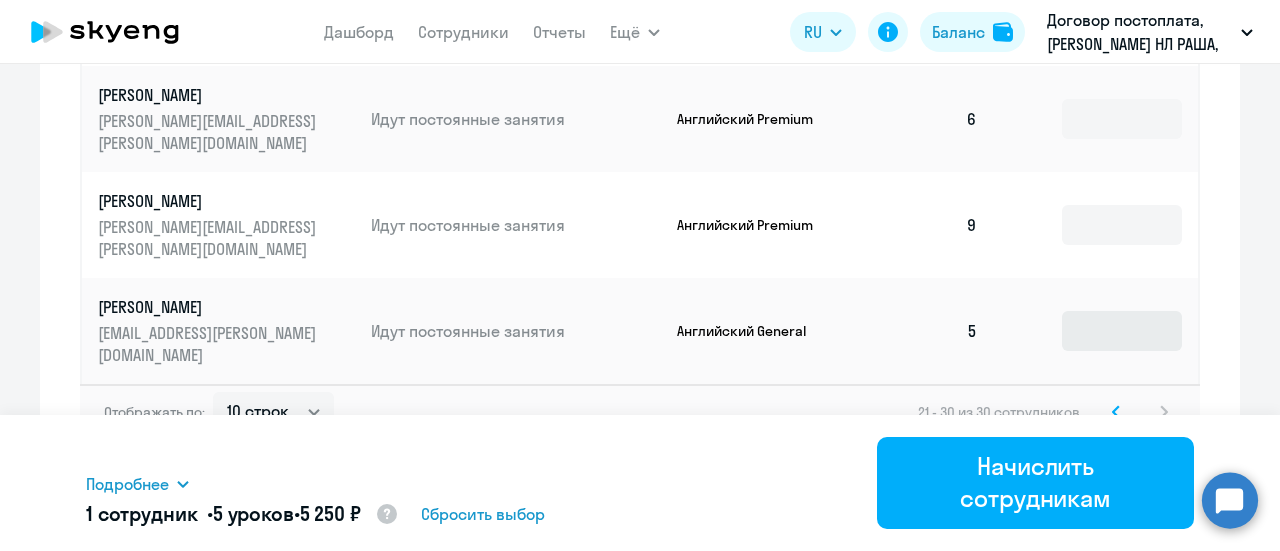 type on "5" 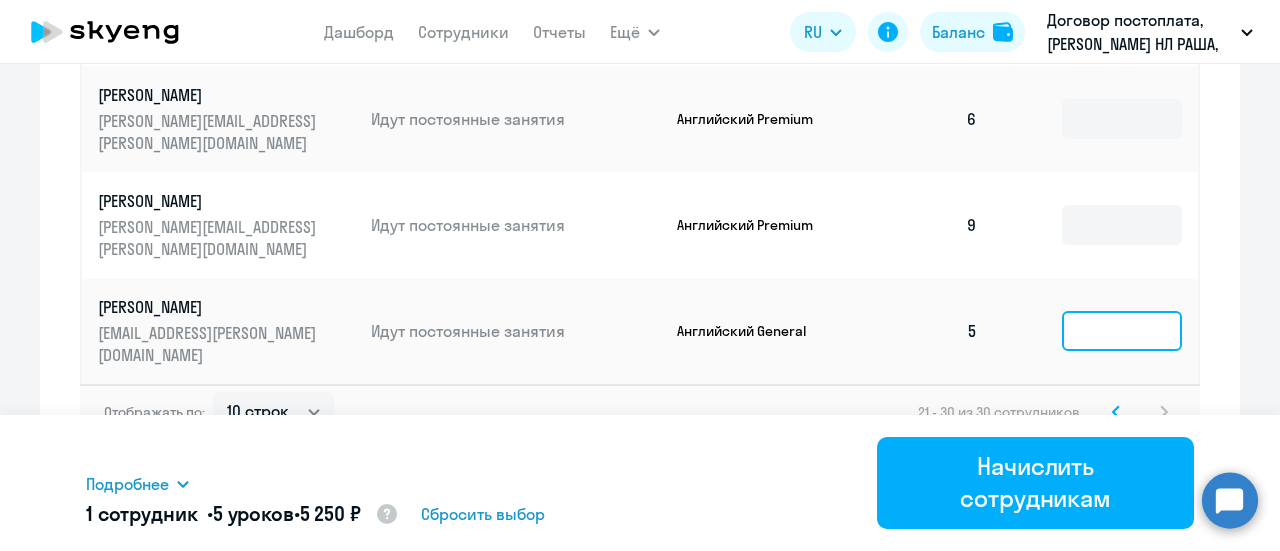 click 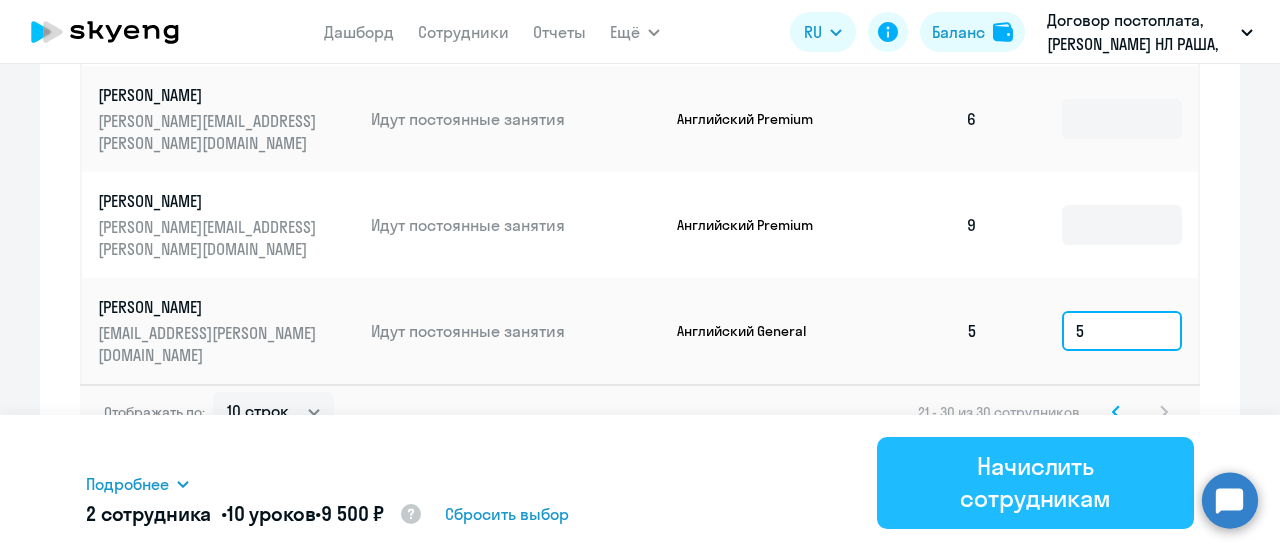 type on "5" 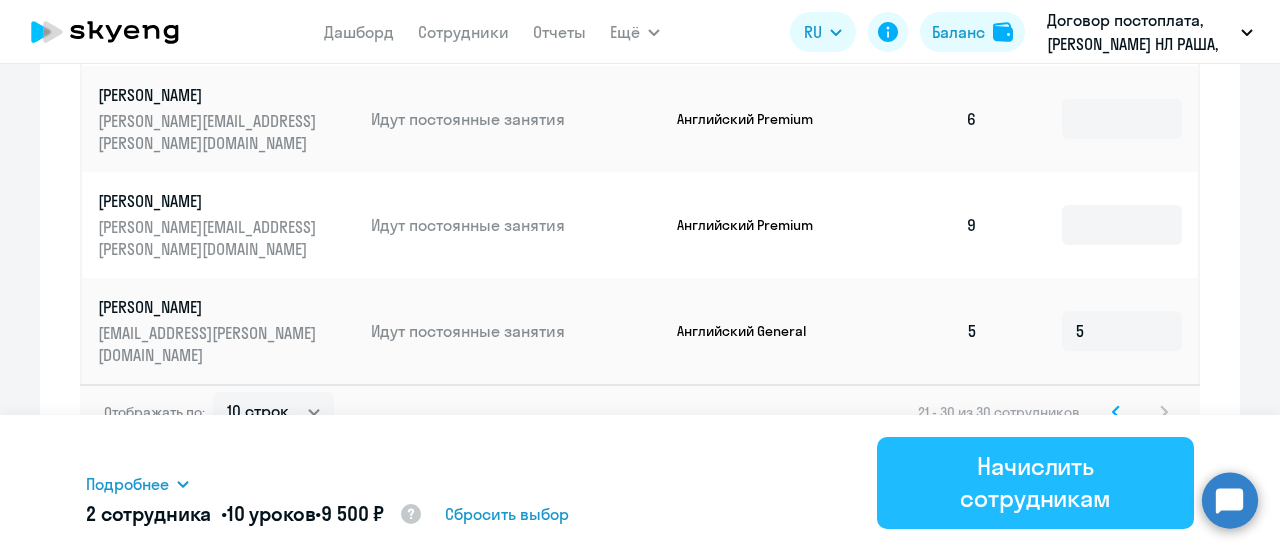 click on "Начислить сотрудникам" at bounding box center (1035, 482) 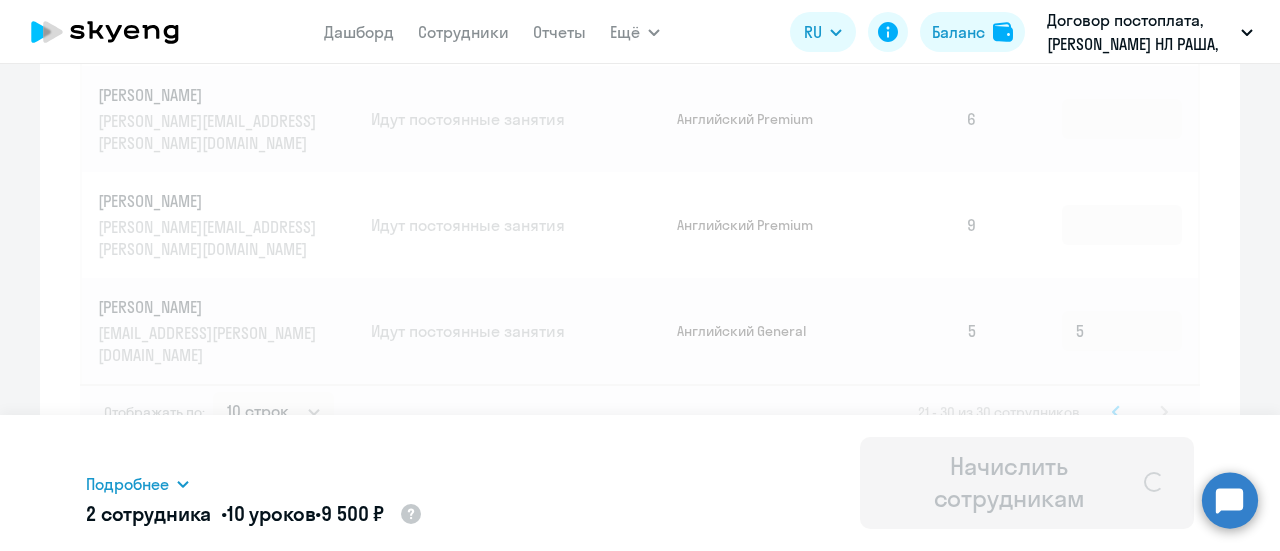 type 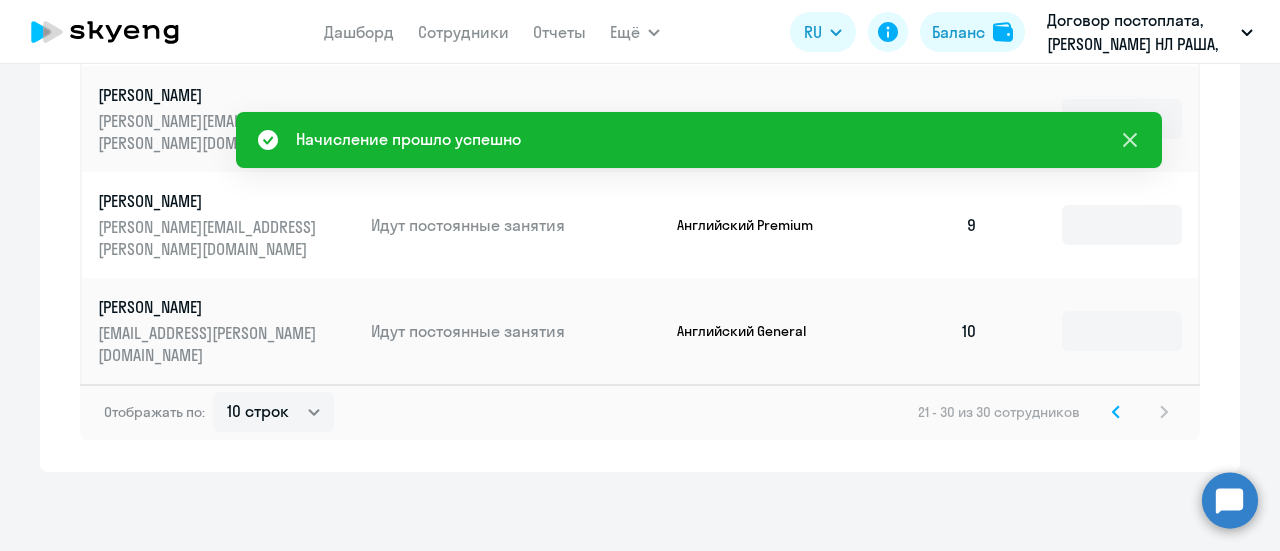 click 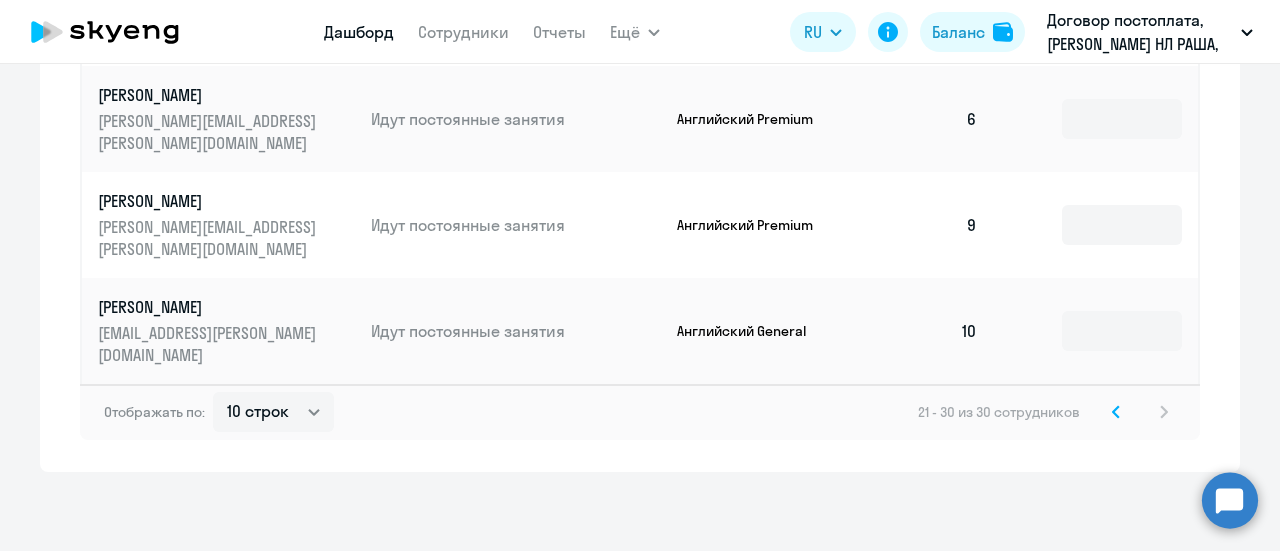 click on "Дашборд" at bounding box center (359, 32) 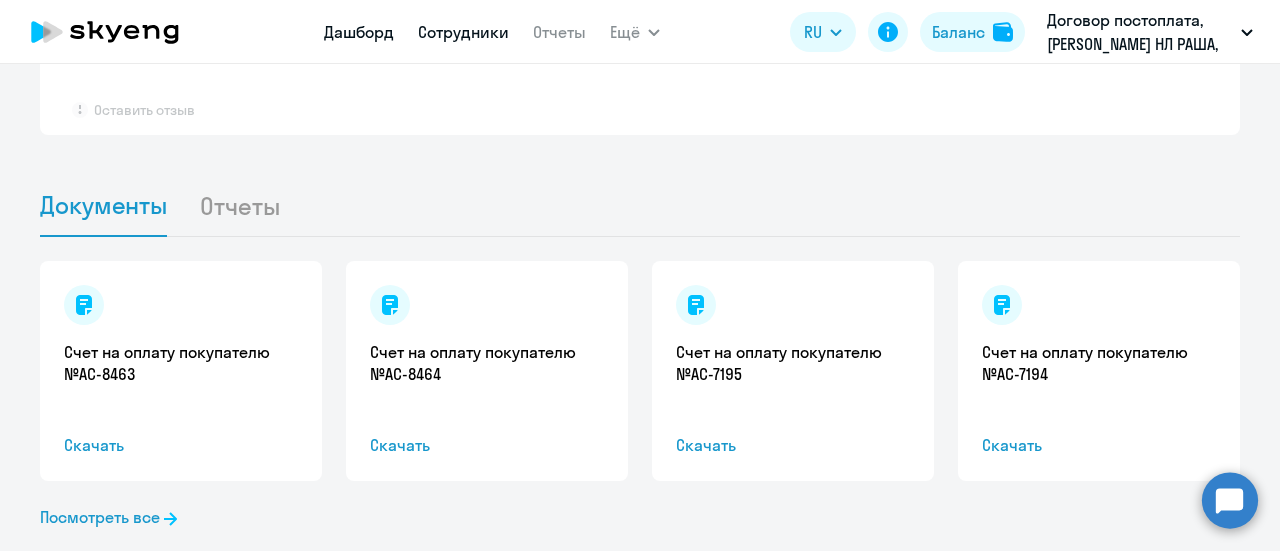 click on "Сотрудники" at bounding box center [463, 32] 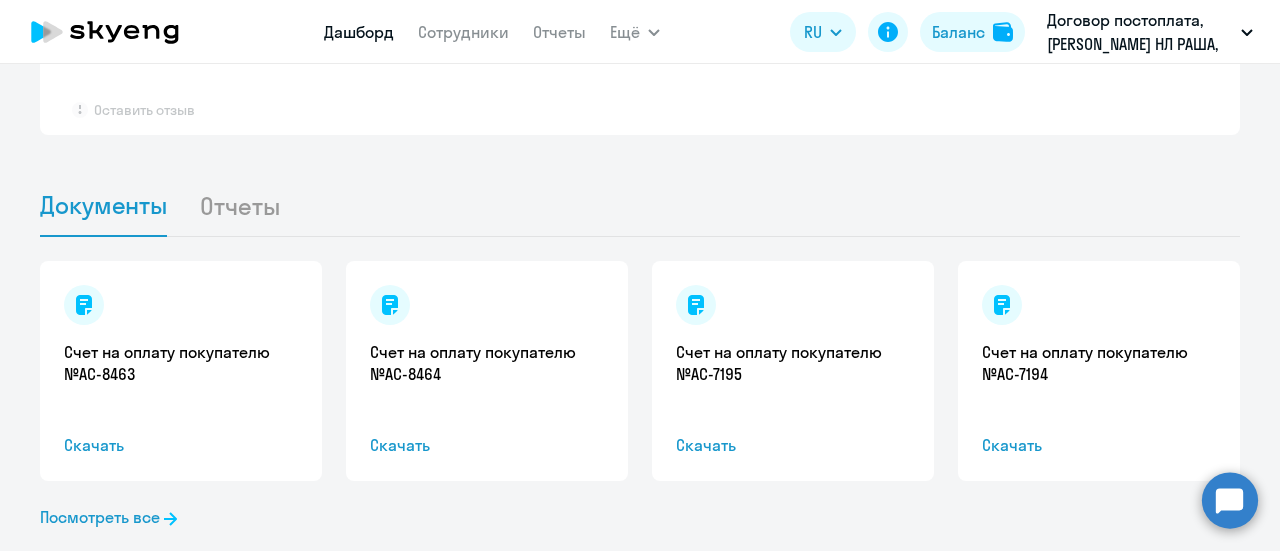 scroll, scrollTop: 0, scrollLeft: 0, axis: both 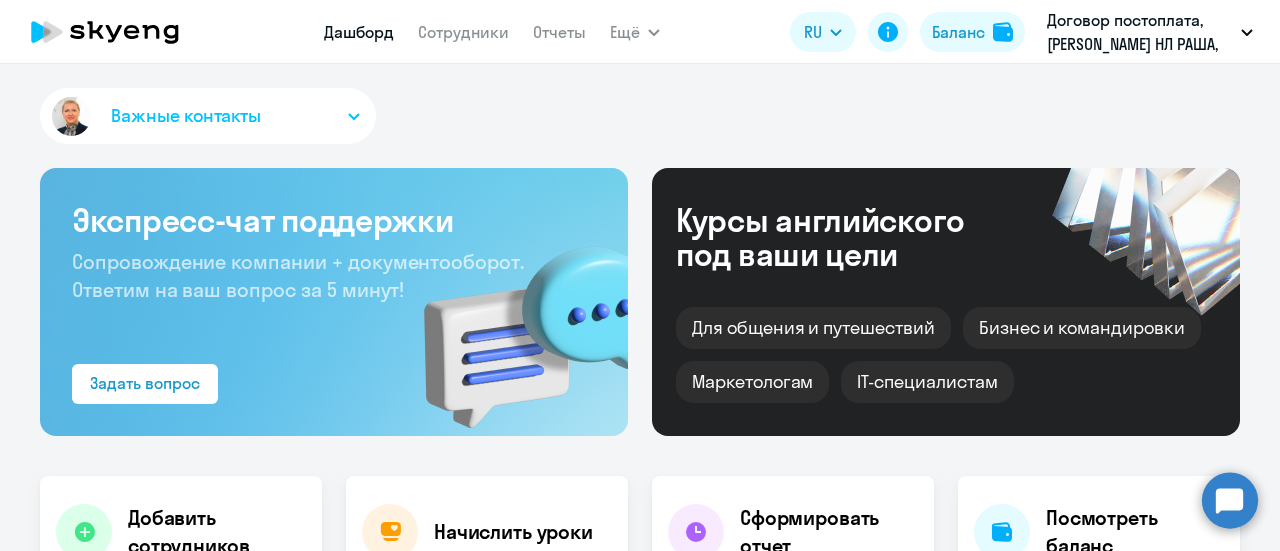 select on "30" 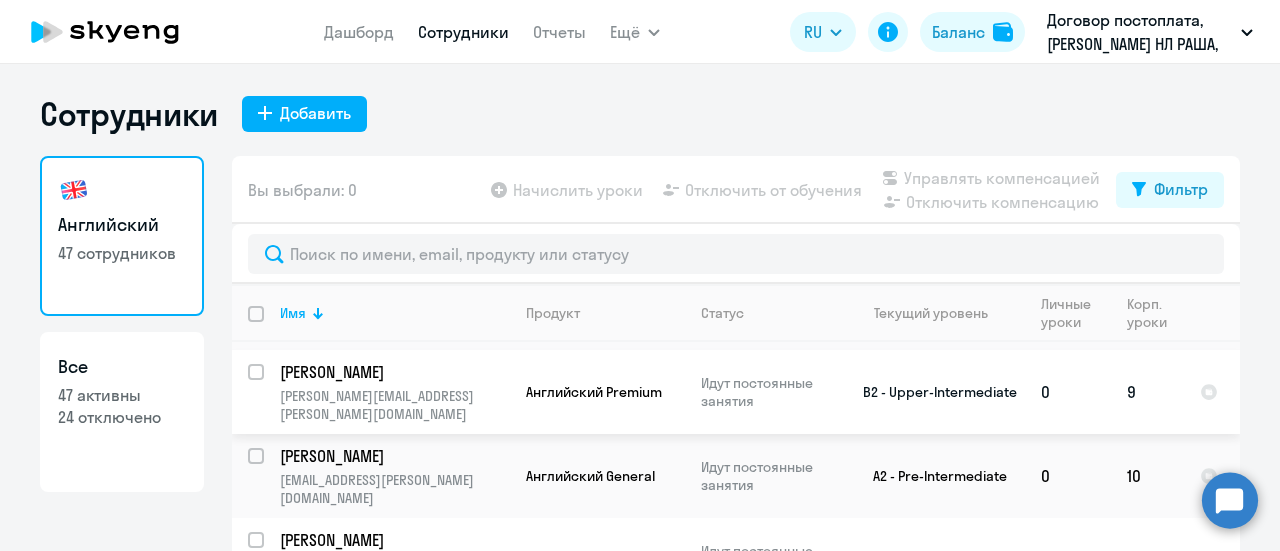 scroll, scrollTop: 2203, scrollLeft: 0, axis: vertical 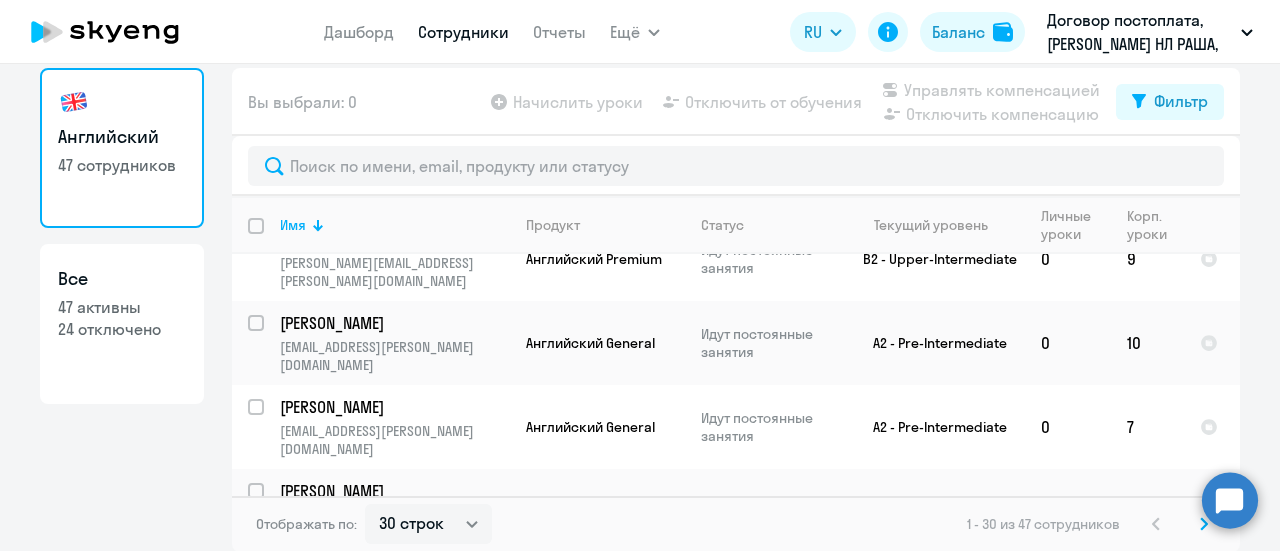 click 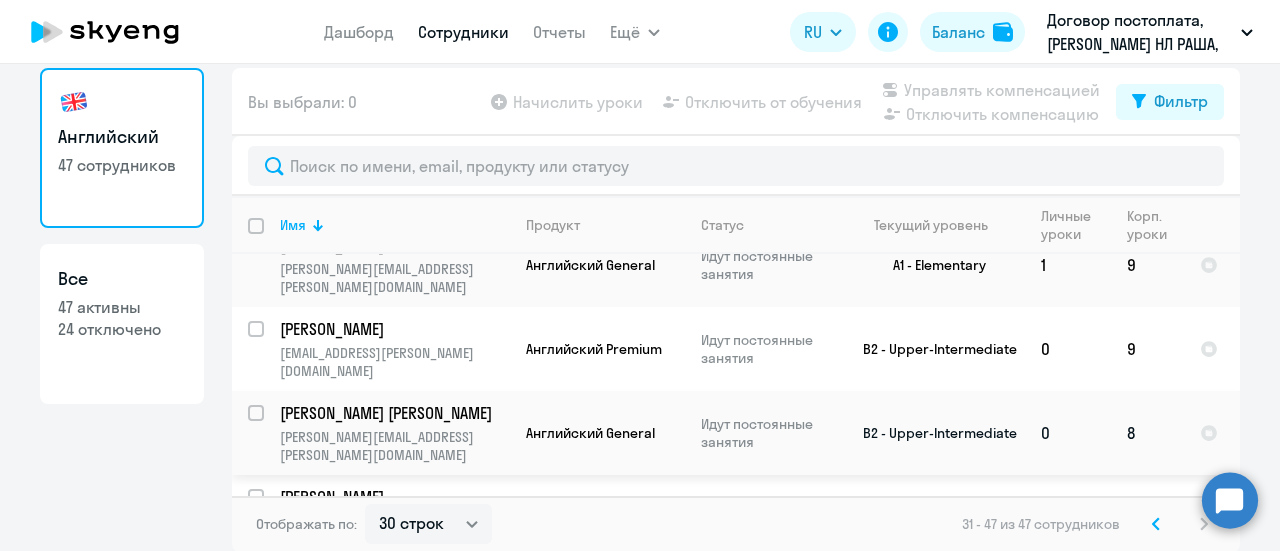 scroll, scrollTop: 1111, scrollLeft: 0, axis: vertical 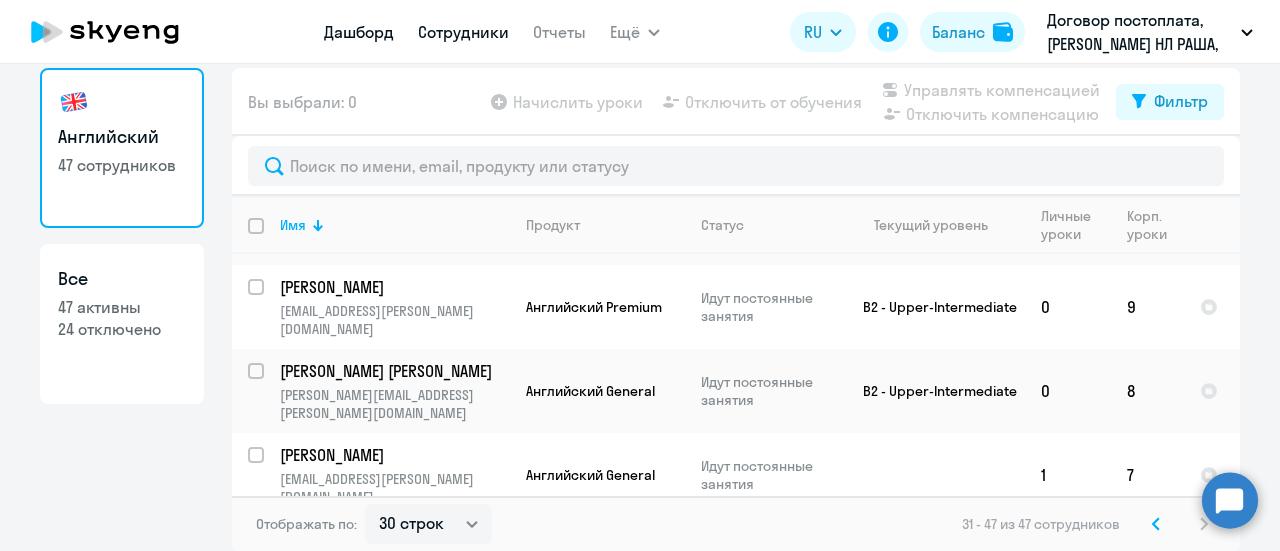 click on "Дашборд" at bounding box center [359, 32] 